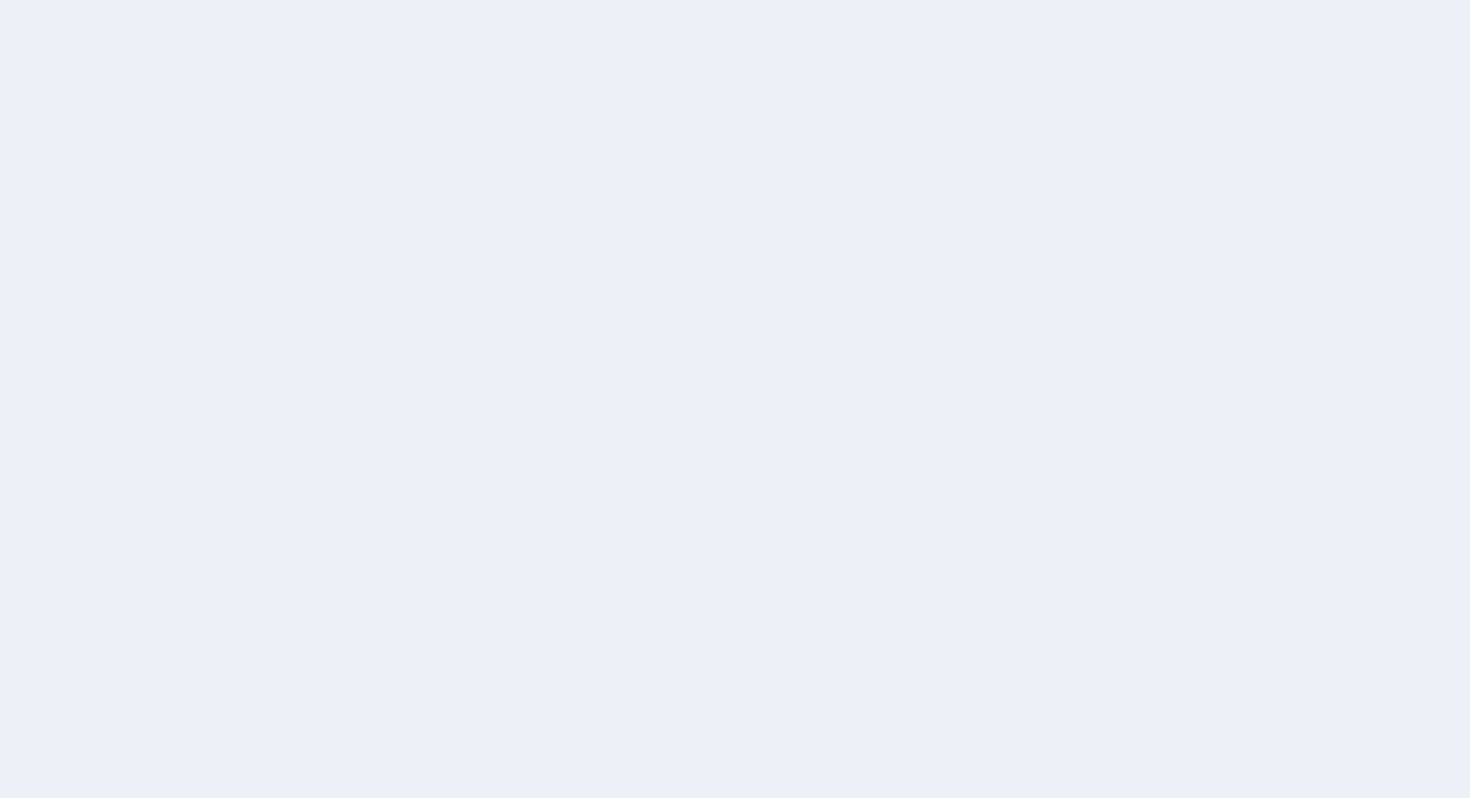 scroll, scrollTop: 0, scrollLeft: 0, axis: both 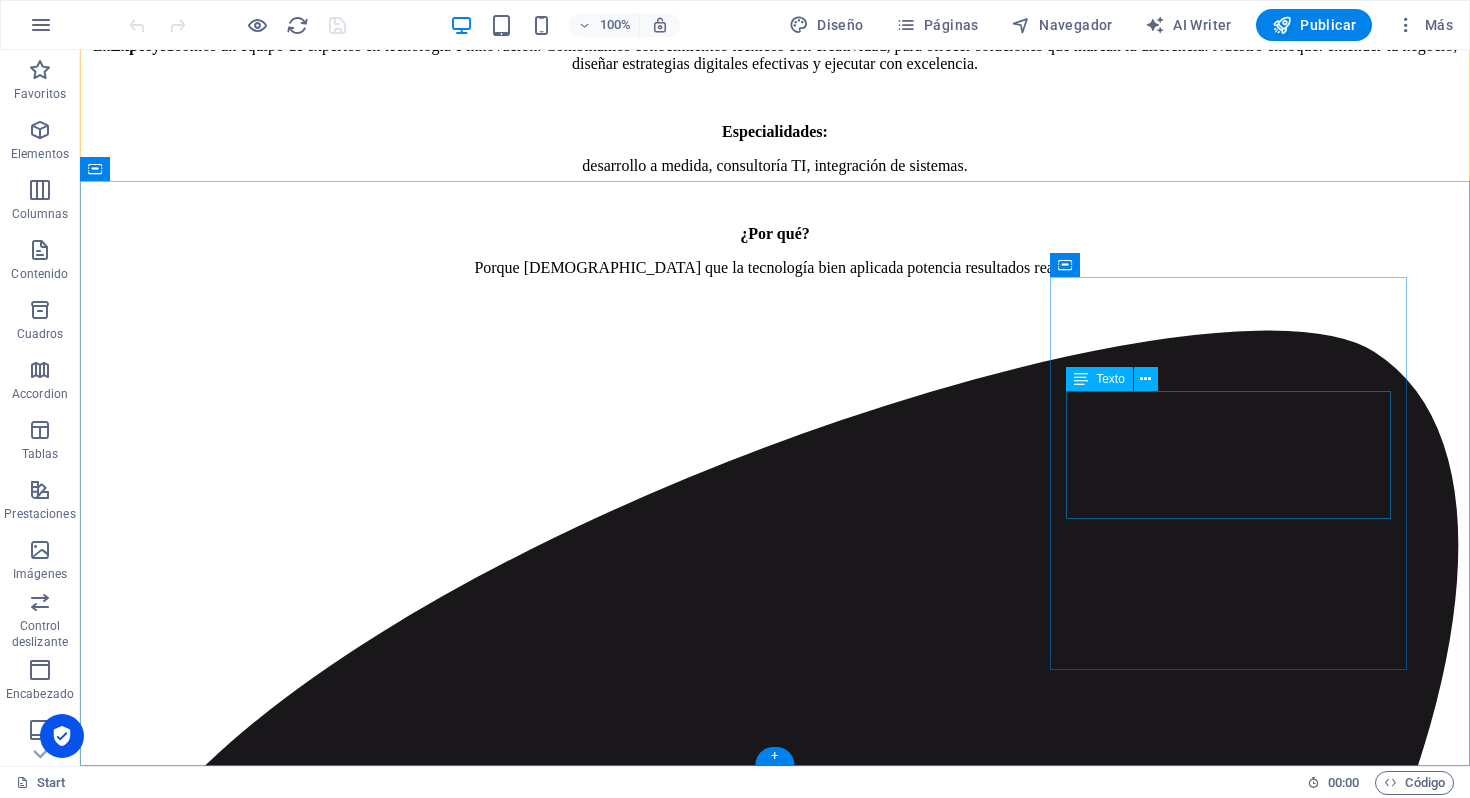 click on "ExposysS [PHONE_NUMBER] [PHONE_NUMBER] [EMAIL_ADDRESS][DOMAIN_NAME]" at bounding box center [775, 14940] 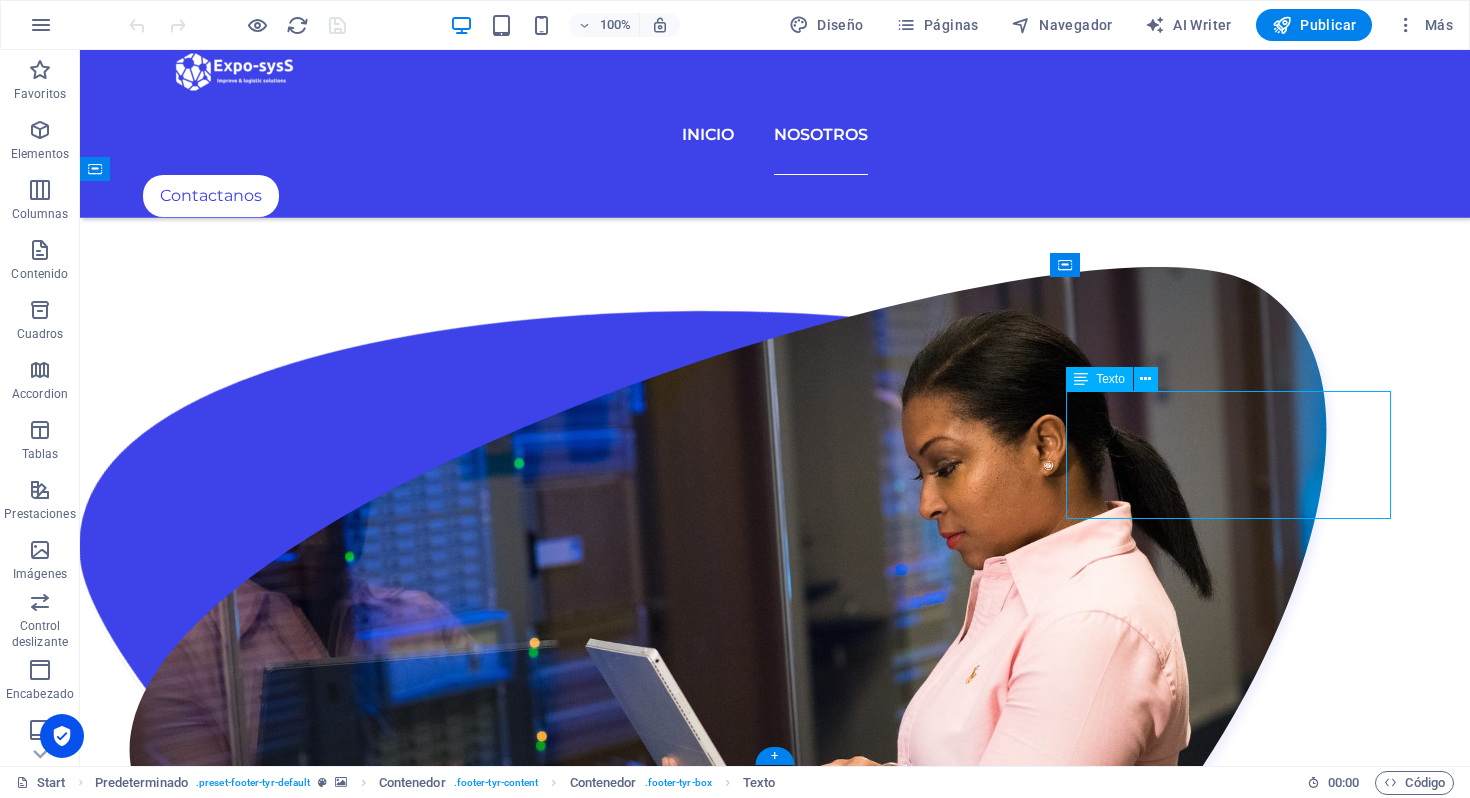 click on "ExposysS [PHONE_NUMBER] [PHONE_NUMBER] [EMAIL_ADDRESS][DOMAIN_NAME]" at bounding box center [775, 6864] 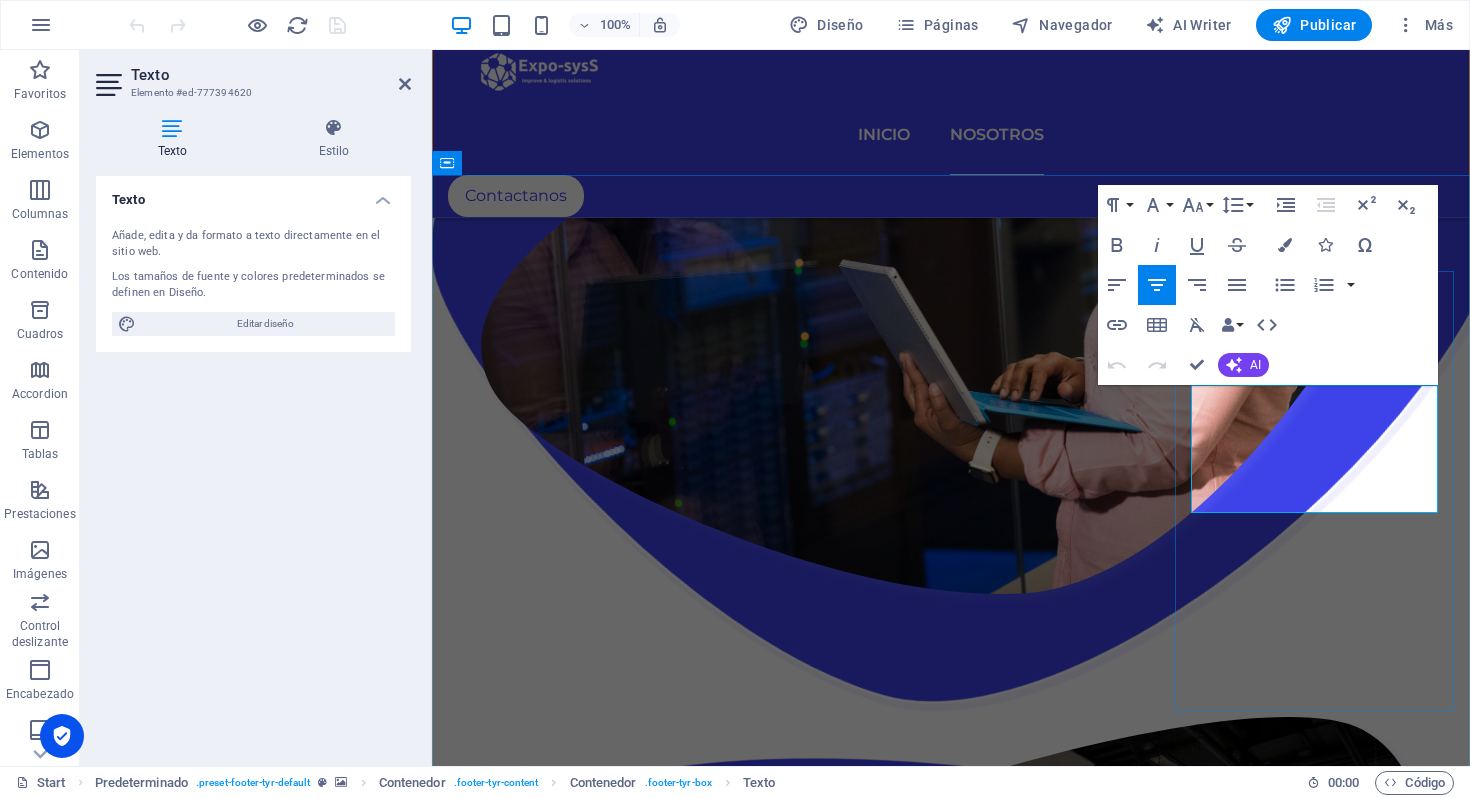 click on "[PHONE_NUMBER]" at bounding box center (951, 6167) 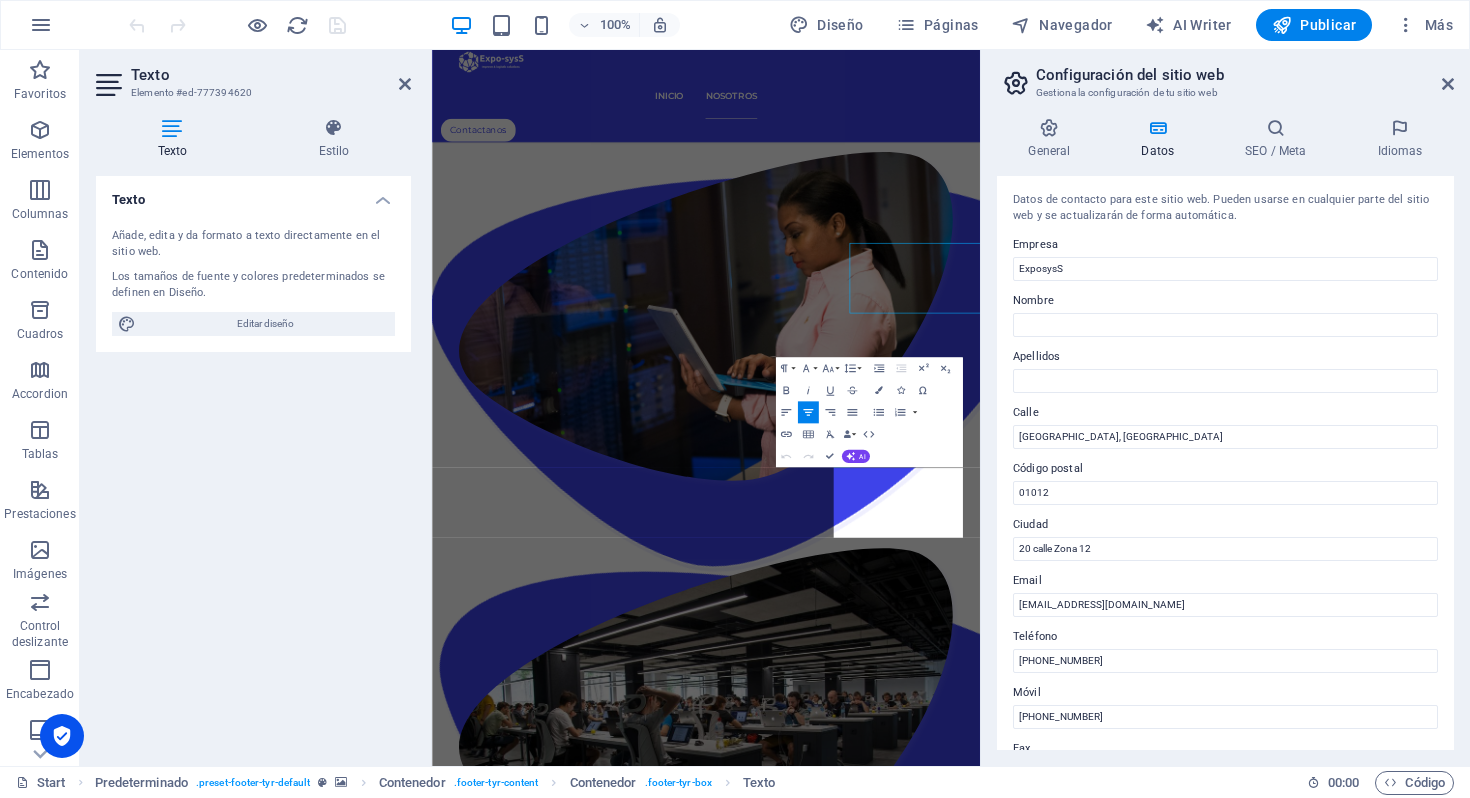scroll, scrollTop: 3730, scrollLeft: 0, axis: vertical 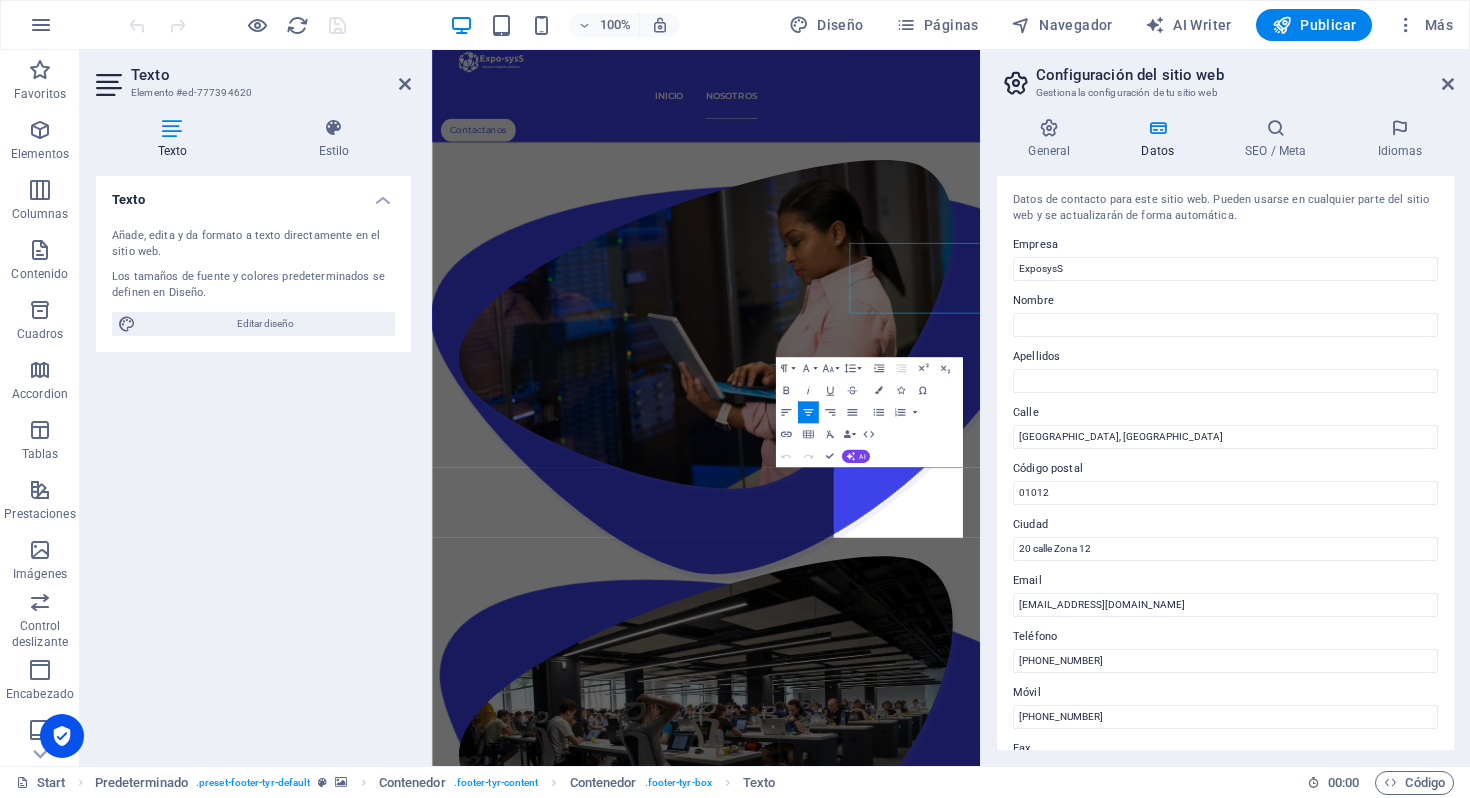 click on "Datos de contacto para este sitio web. Pueden usarse en cualquier parte del sitio web y se actualizarán de forma automática. Empresa ExposysS Nombre Apellidos Calle Guatemala, Guatemala Código postal 01012 Ciudad 20 calle Zona 12 Email hola@exposyss.com Teléfono +(502) 2441-0725 Móvil +(502) 3059-5814 Fax Campo personalizado 1 Campo personalizado 2 Campo personalizado 3 Campo personalizado 4 Campo personalizado 5 Campo personalizado 6" at bounding box center (1225, 463) 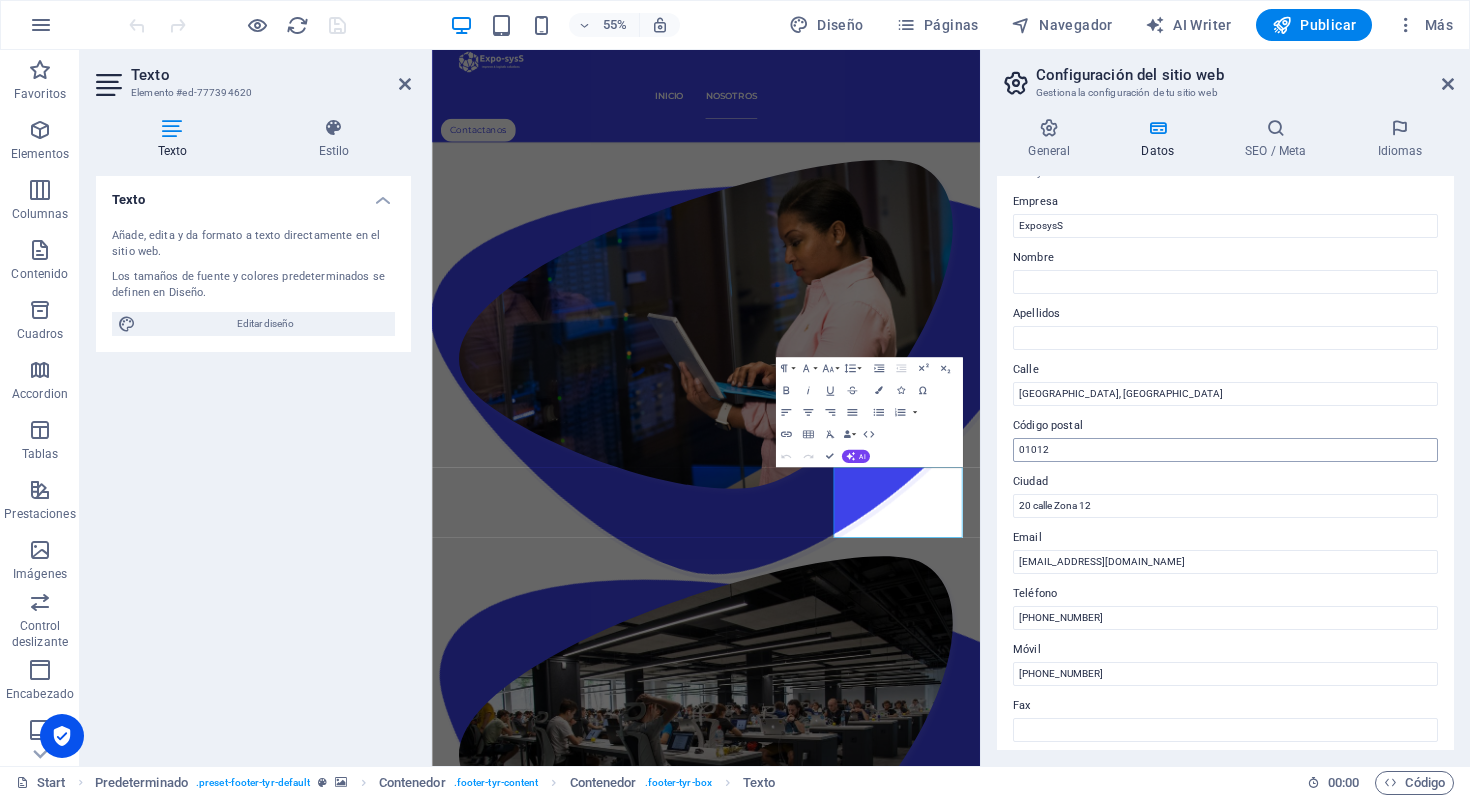 scroll, scrollTop: 49, scrollLeft: 0, axis: vertical 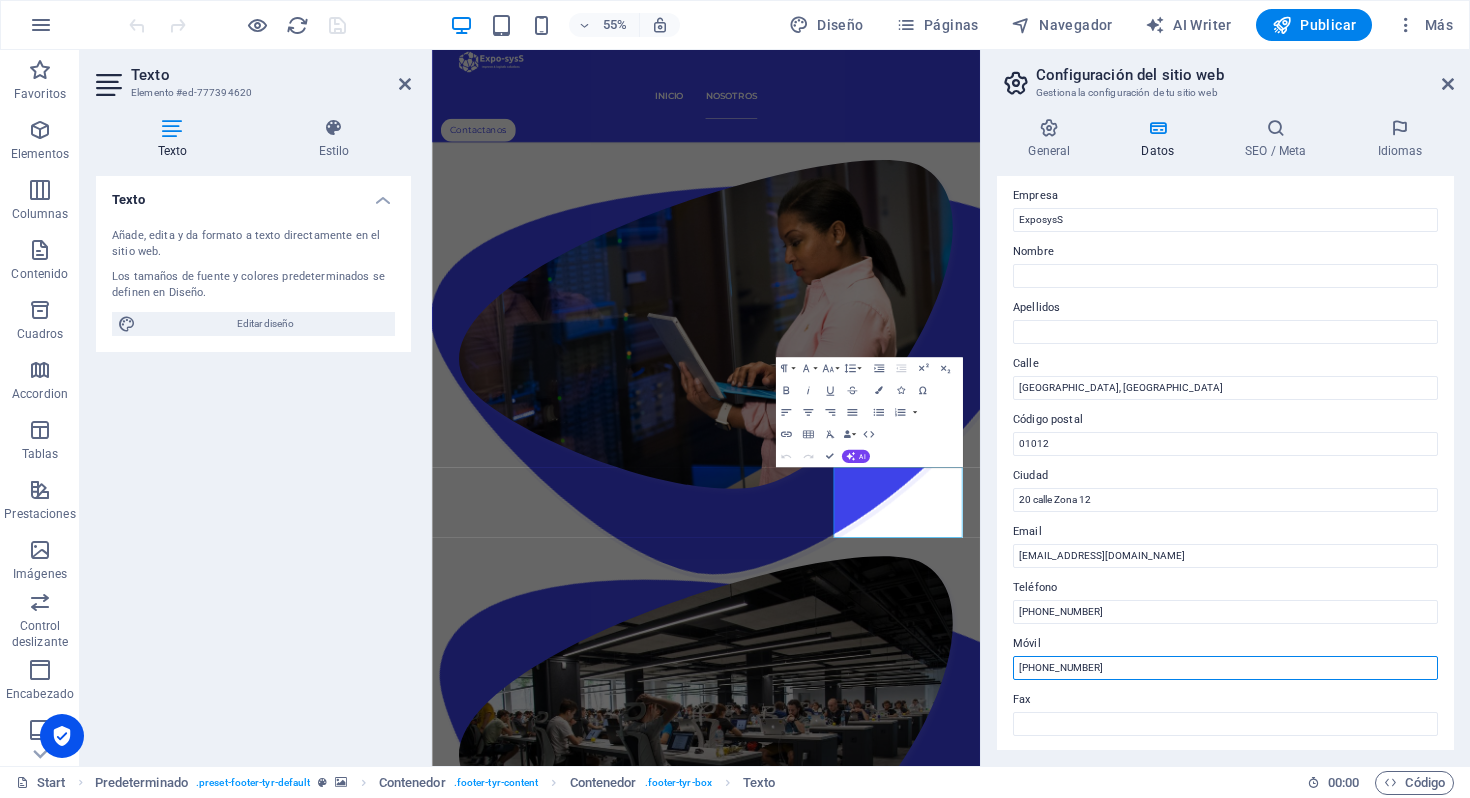 click on "[PHONE_NUMBER]" at bounding box center (1225, 668) 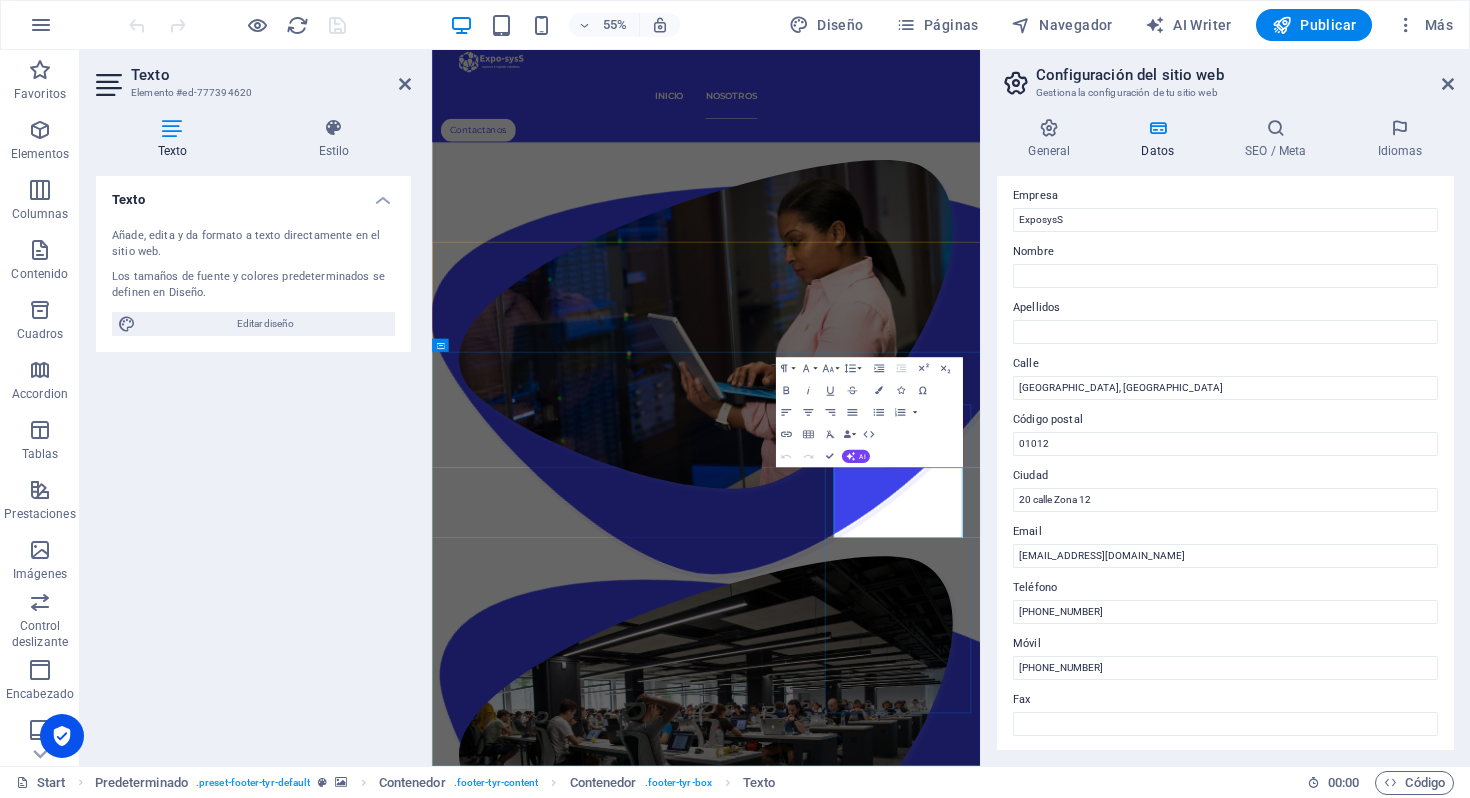 click on "[PHONE_NUMBER]" at bounding box center (930, 6587) 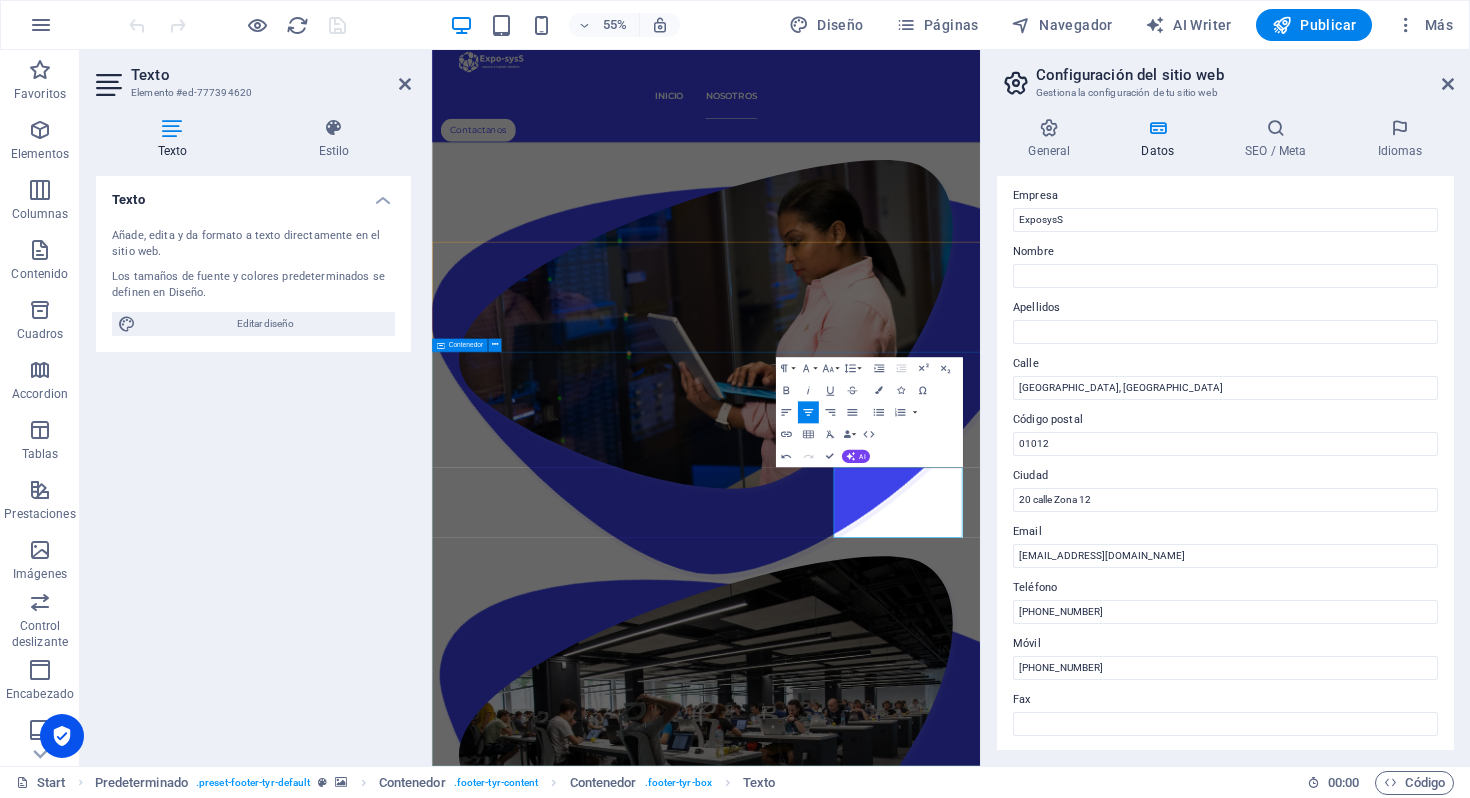 scroll, scrollTop: 0, scrollLeft: 9, axis: horizontal 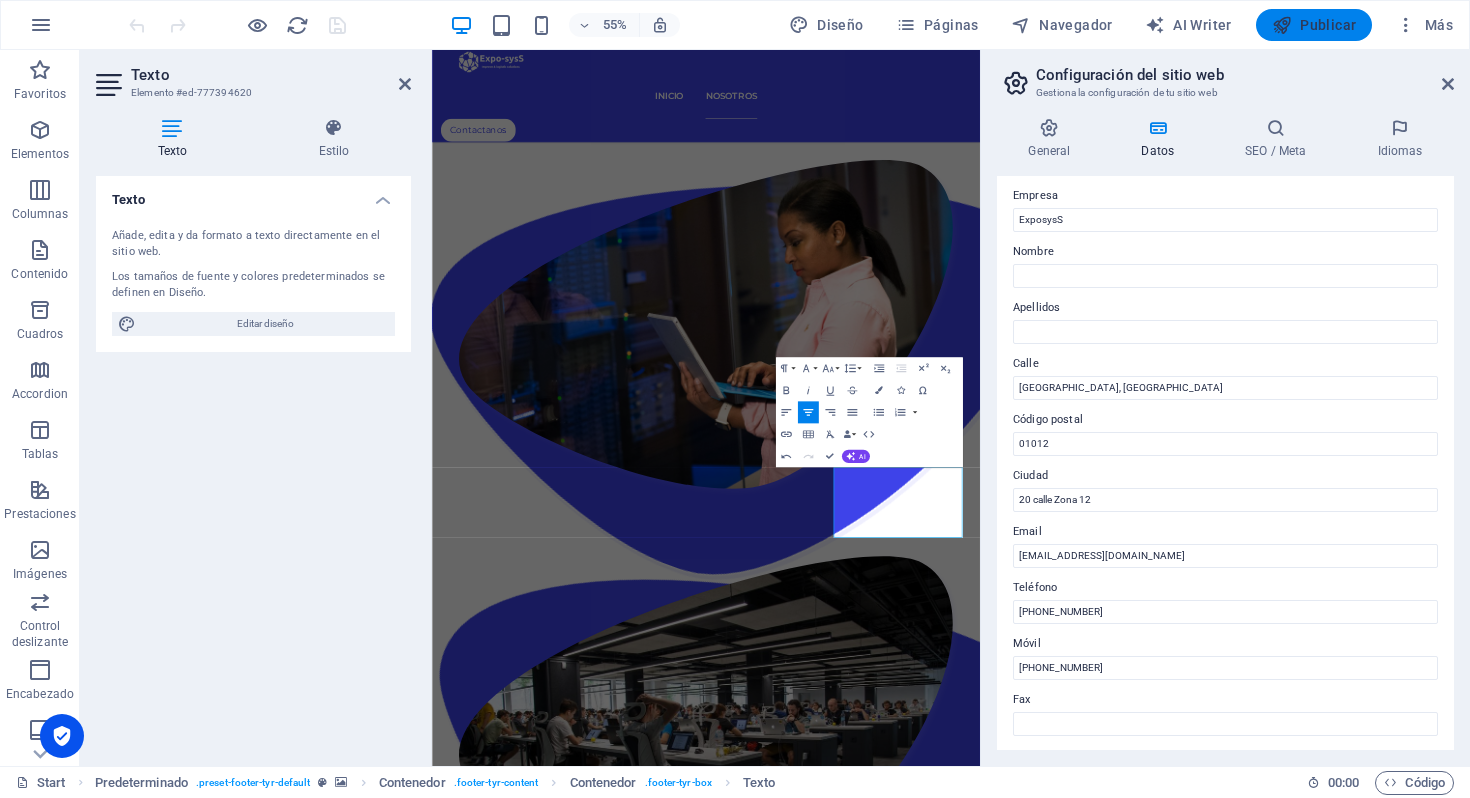 click on "Publicar" at bounding box center [1314, 25] 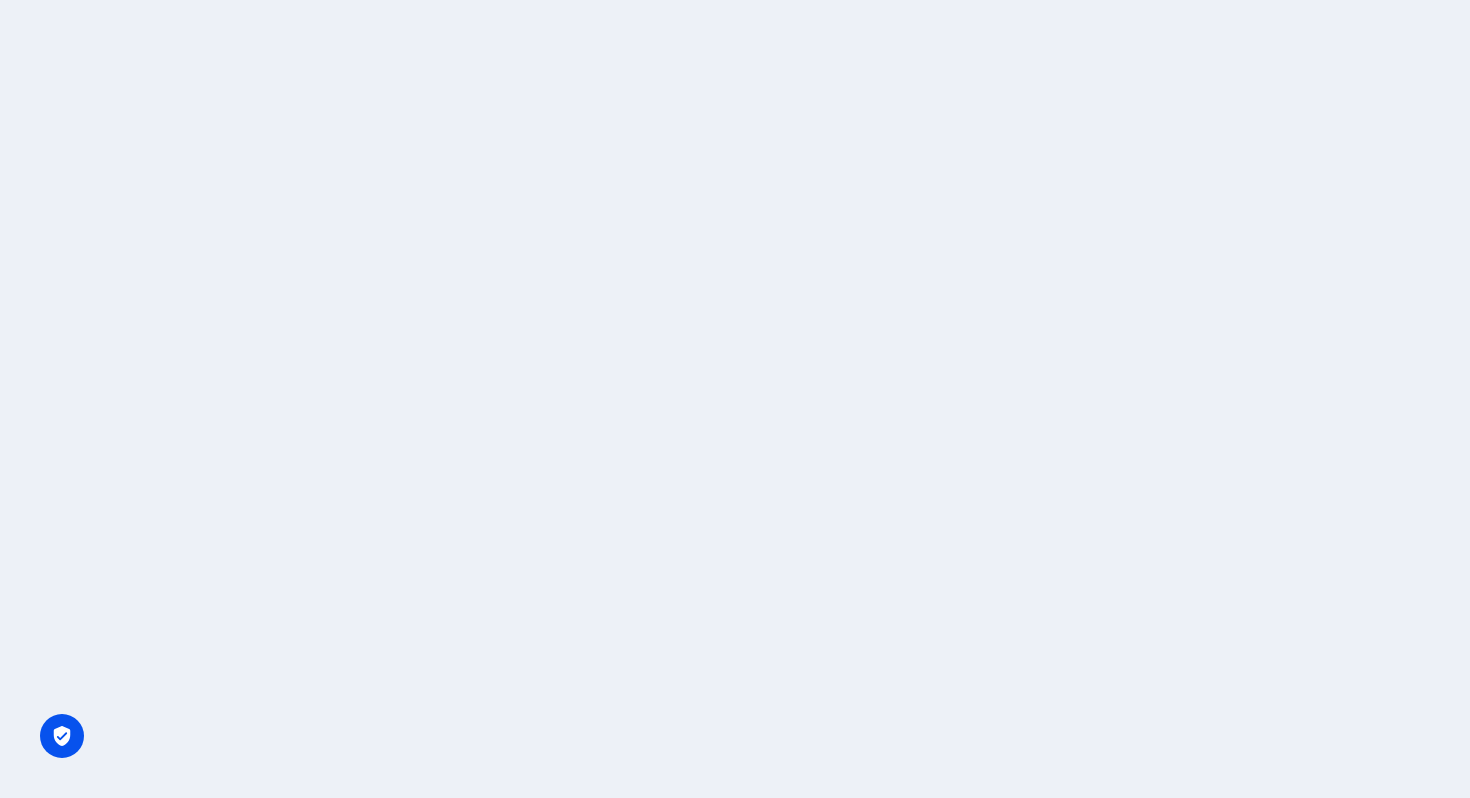 scroll, scrollTop: 0, scrollLeft: 0, axis: both 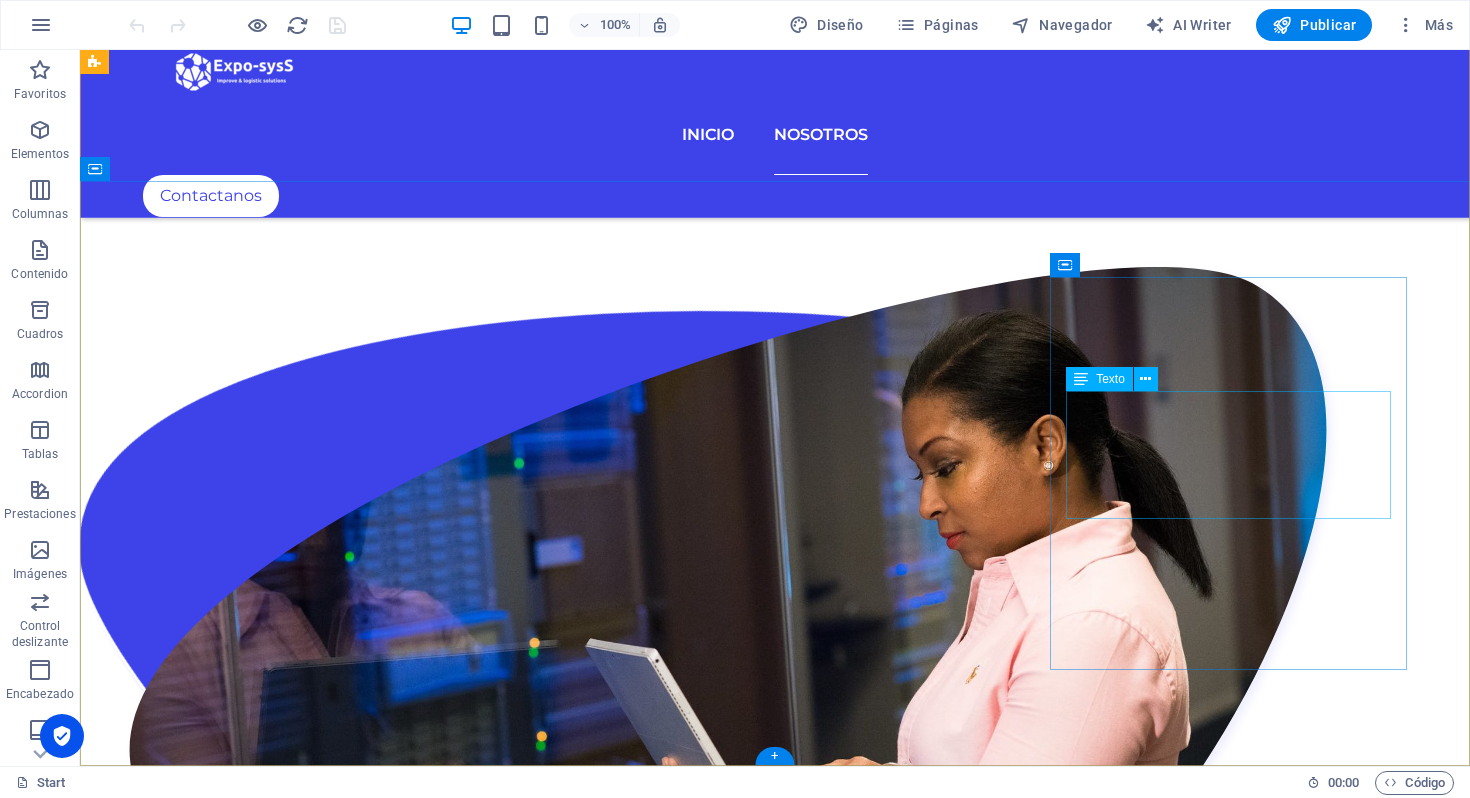 click on "ExposysS [PHONE_NUMBER] [PHONE_NUMBER] [EMAIL_ADDRESS][DOMAIN_NAME]" at bounding box center (775, 6864) 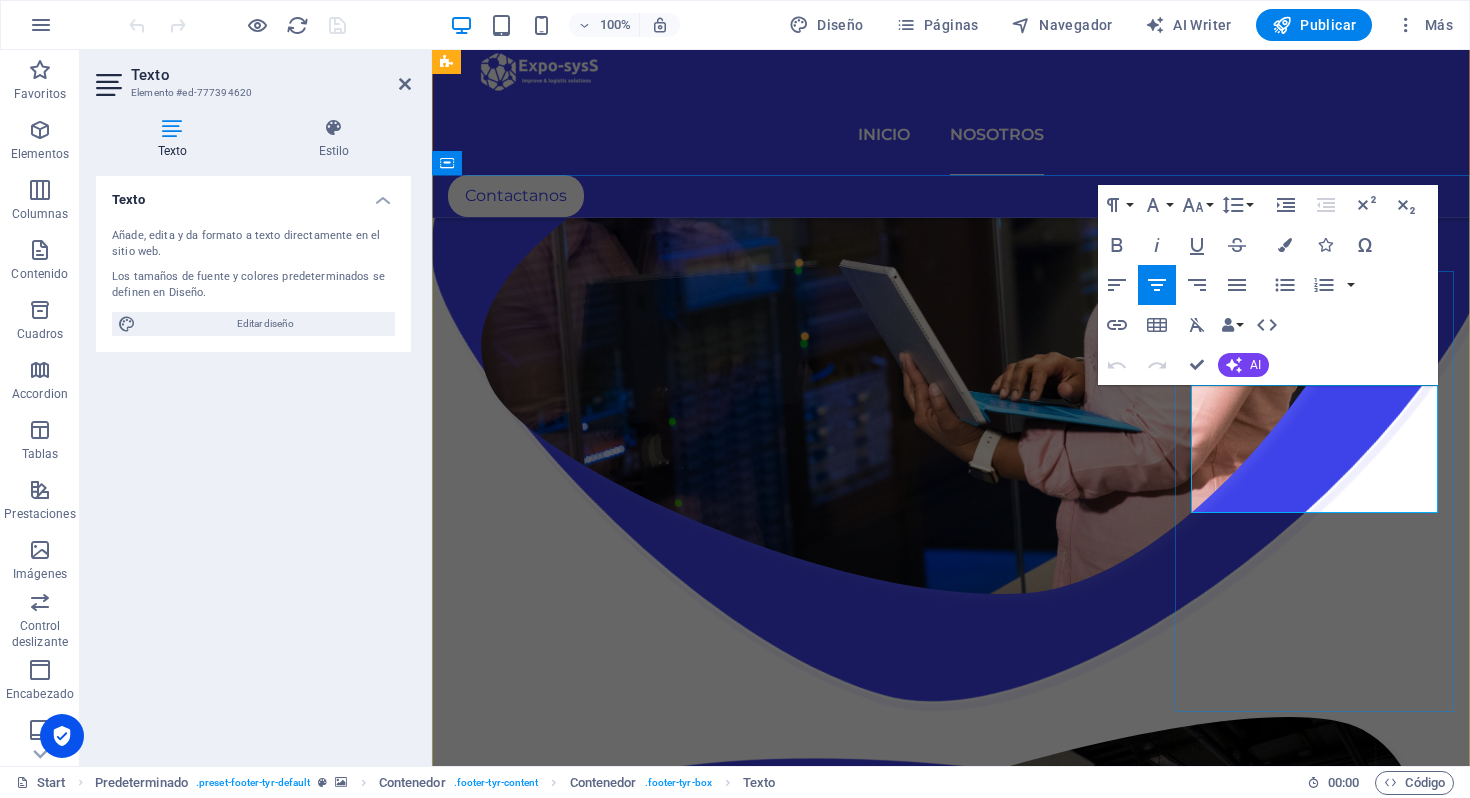 click on "[PHONE_NUMBER]" at bounding box center (951, 6167) 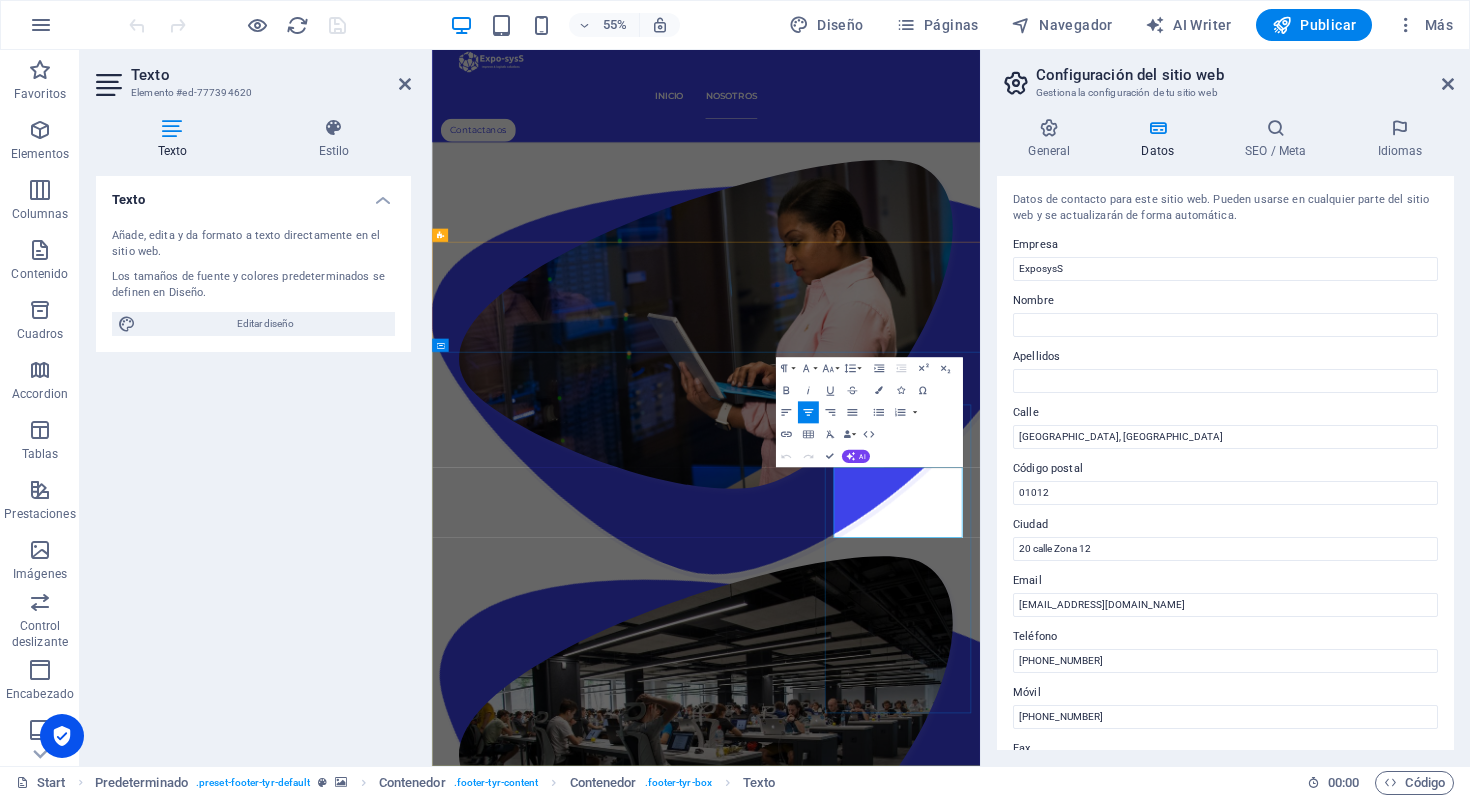 click on "[PHONE_NUMBER]" at bounding box center (930, 6587) 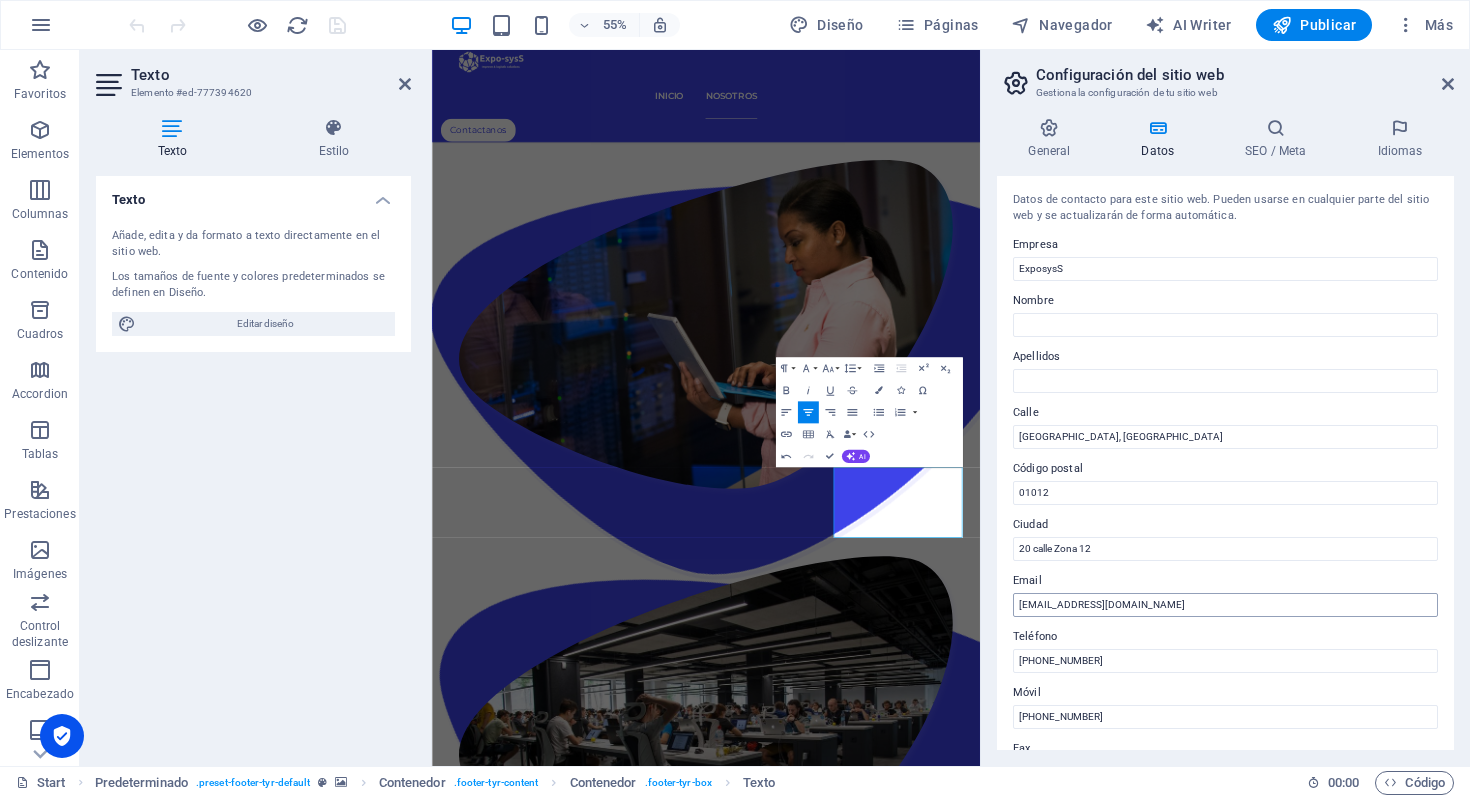 scroll, scrollTop: 0, scrollLeft: 9, axis: horizontal 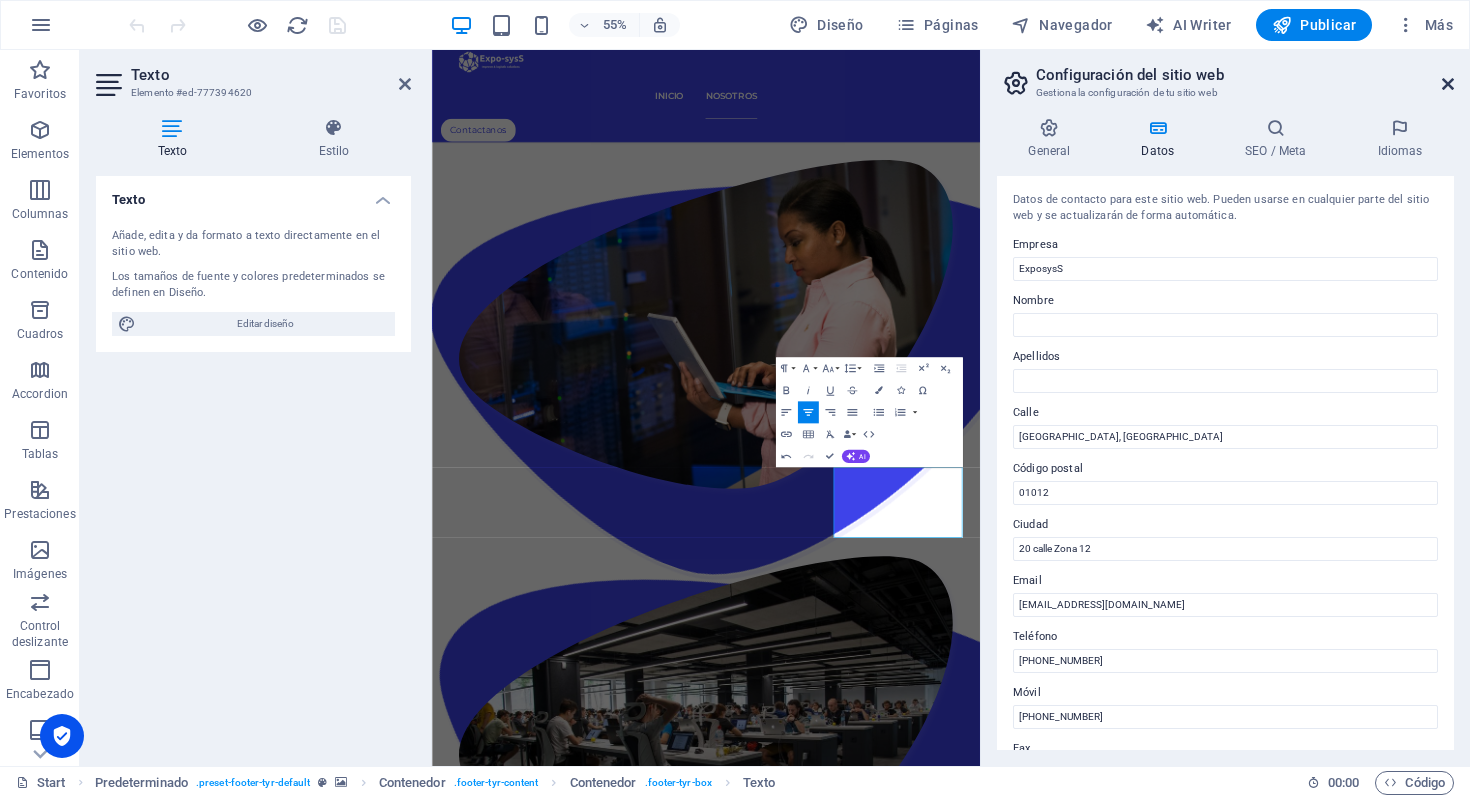 click at bounding box center (1448, 84) 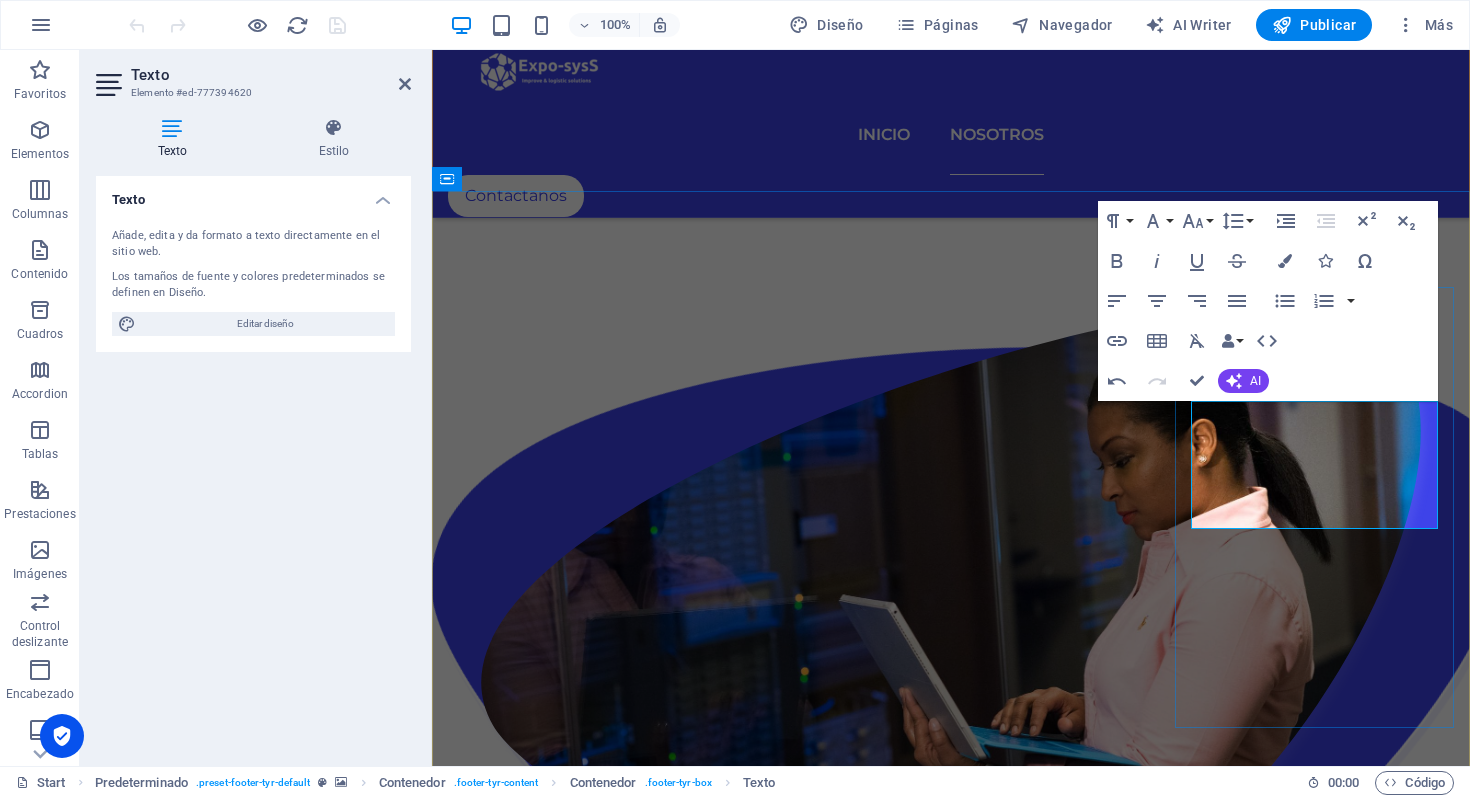 click on "Contacto ExposysS [PHONE_NUMBER] [PHONE_NUMBER] [EMAIL_ADDRESS][DOMAIN_NAME] 3059-5814" at bounding box center (951, 6664) 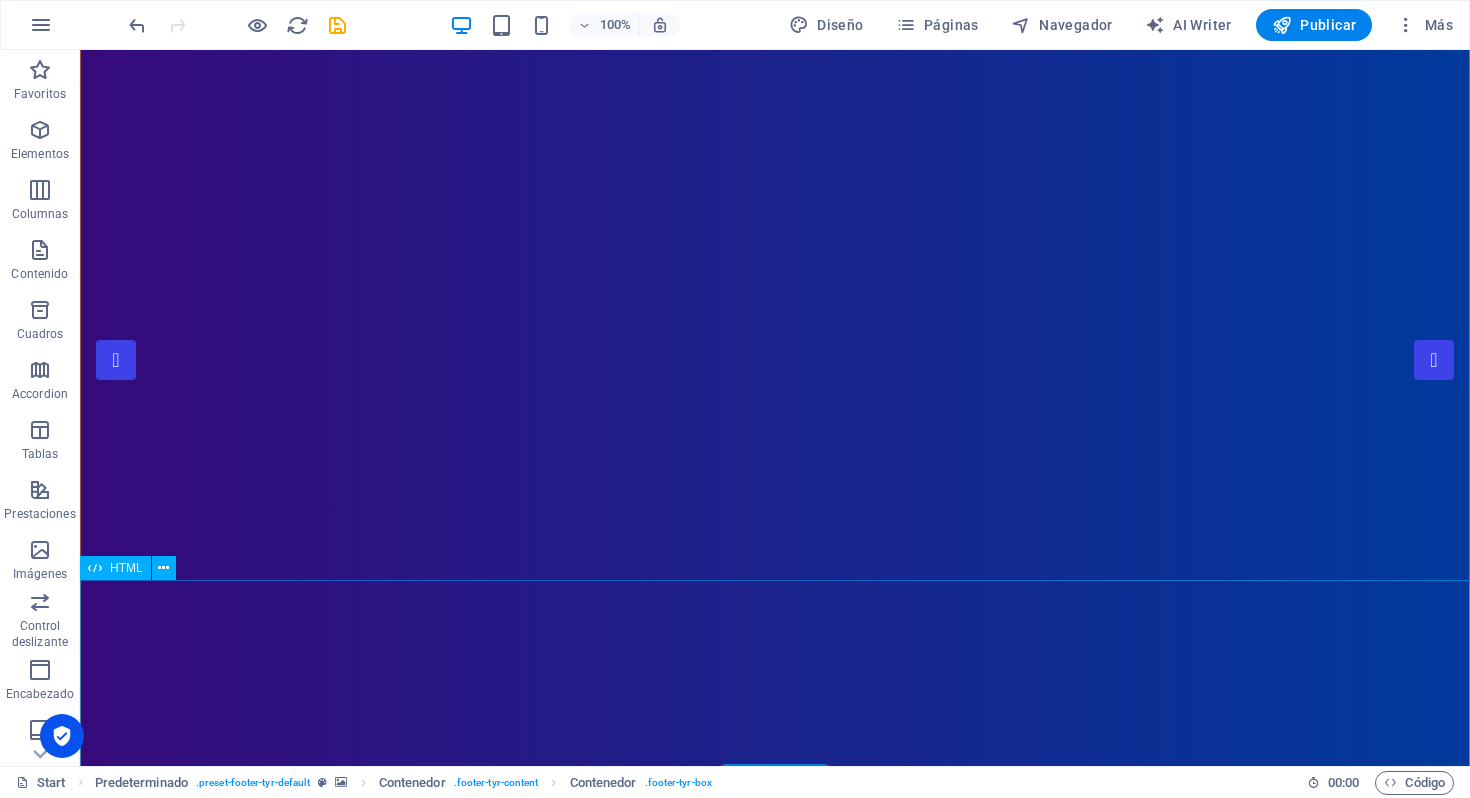 scroll, scrollTop: 0, scrollLeft: 0, axis: both 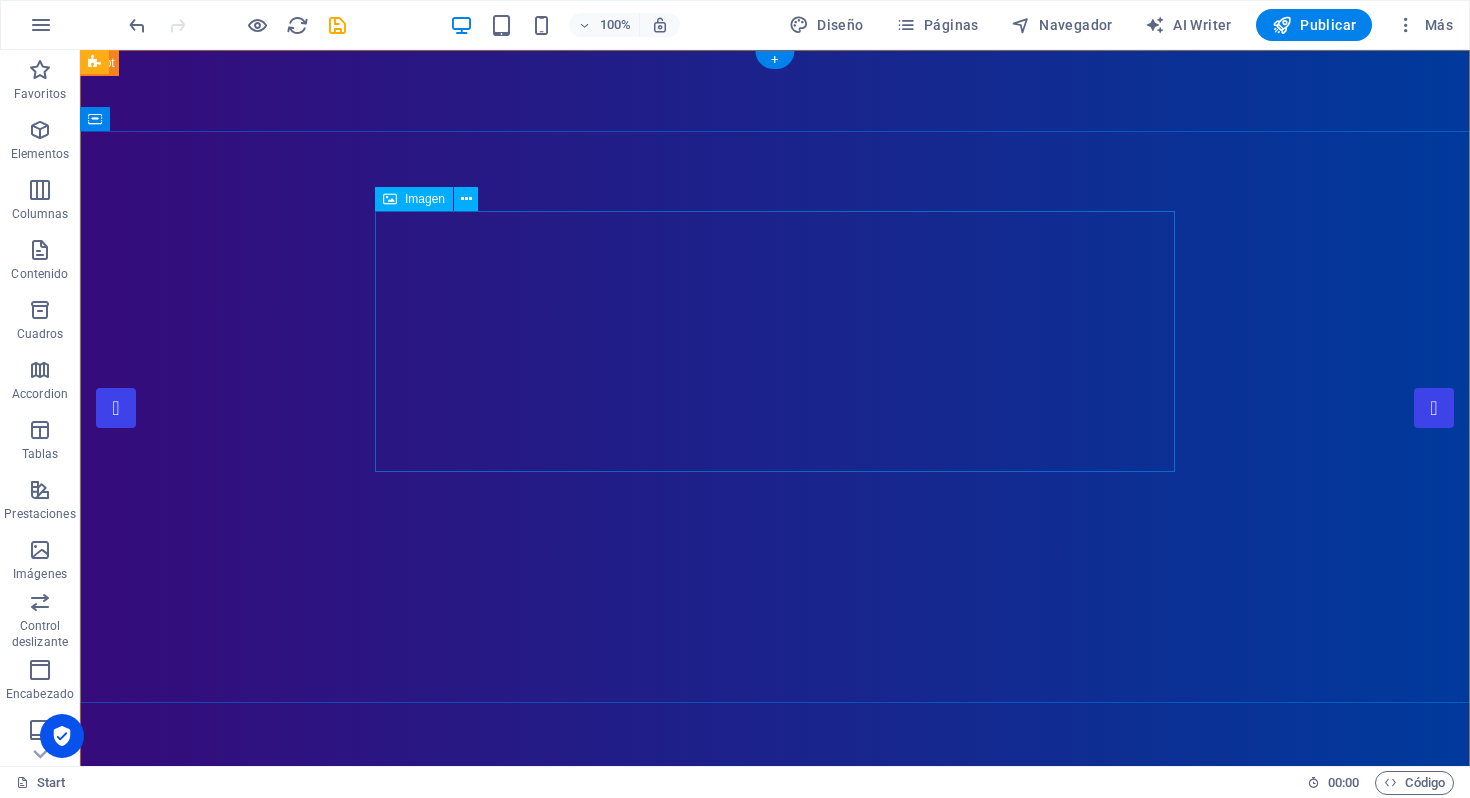 click at bounding box center (775, 1281) 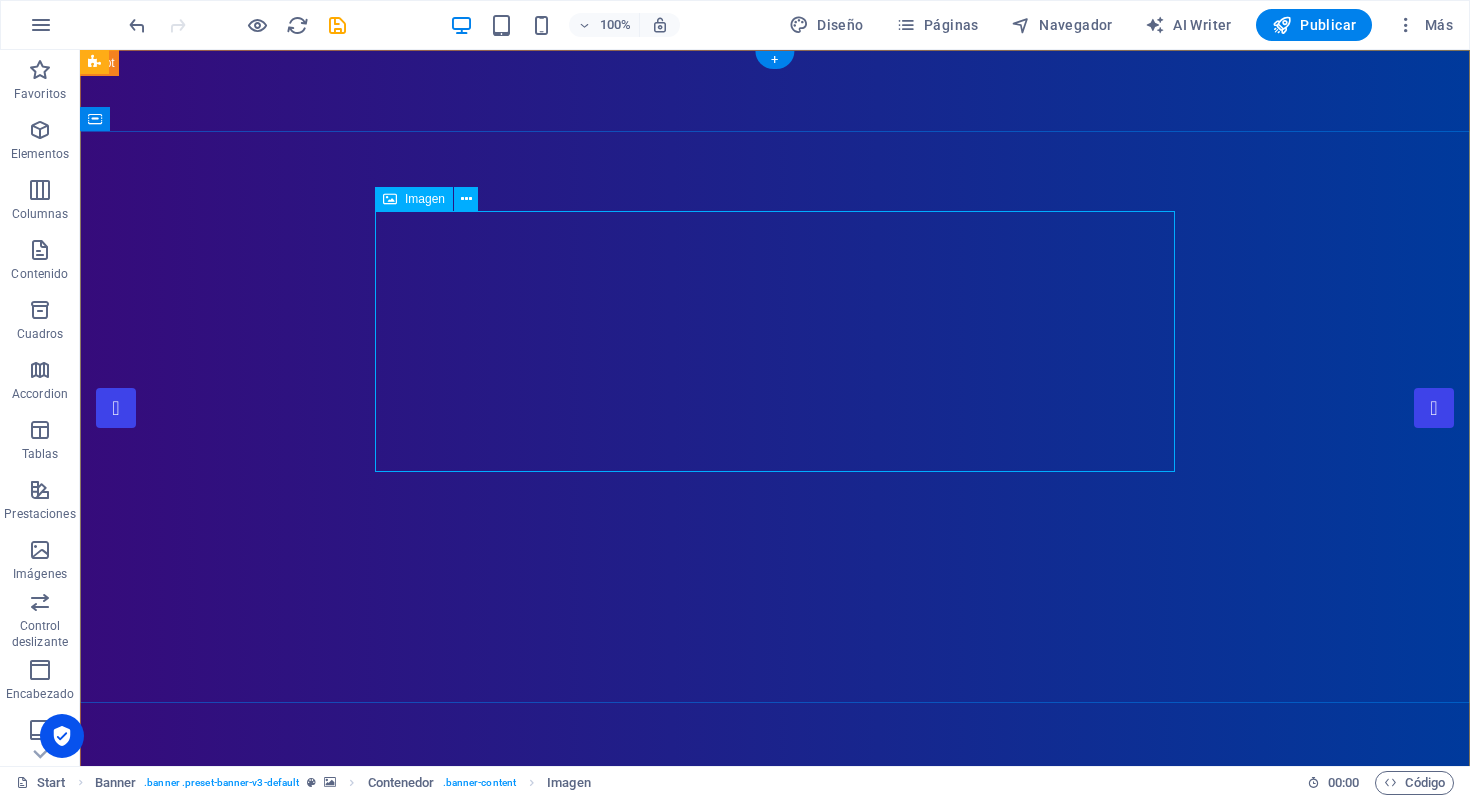 click at bounding box center (775, 1281) 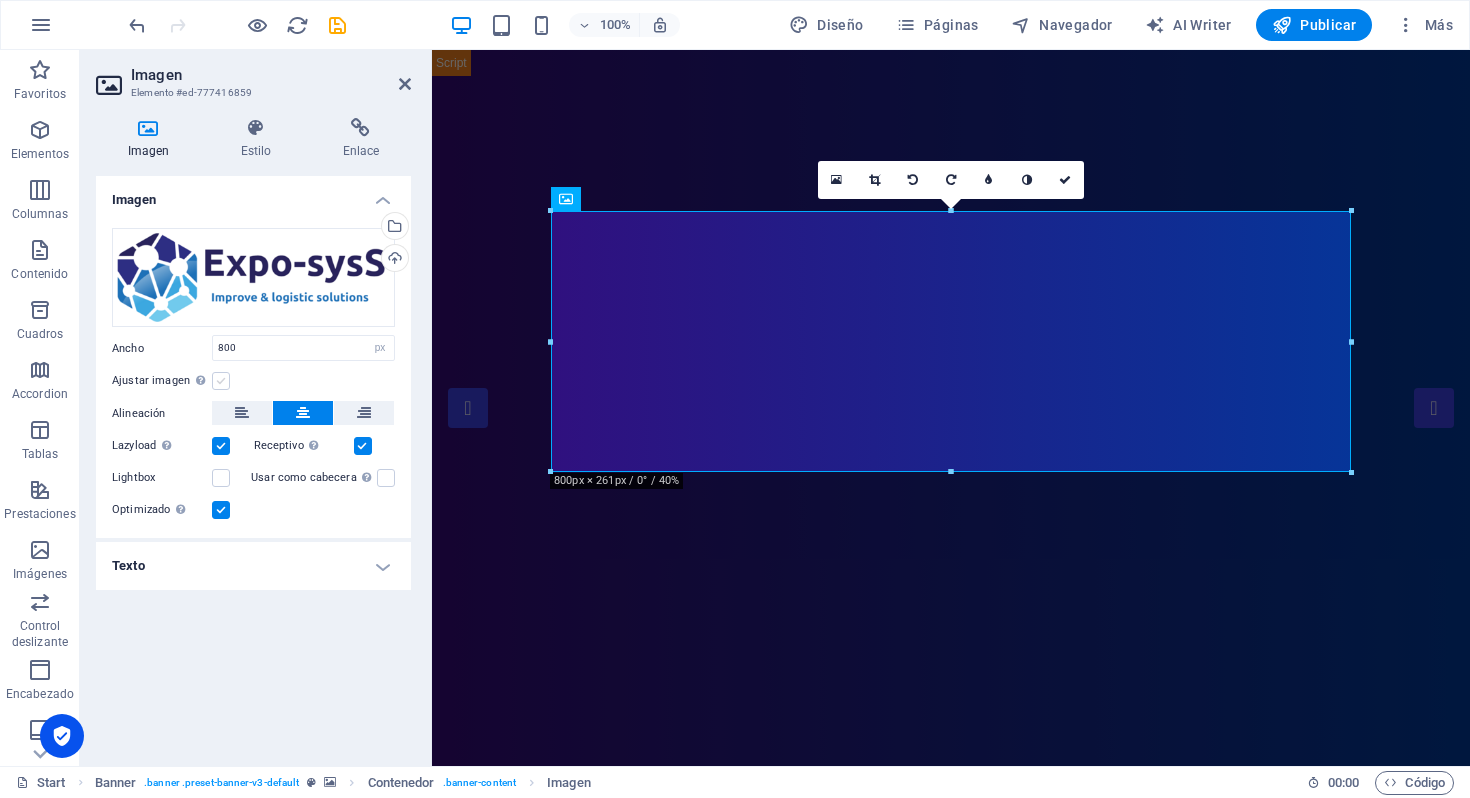 click at bounding box center (221, 381) 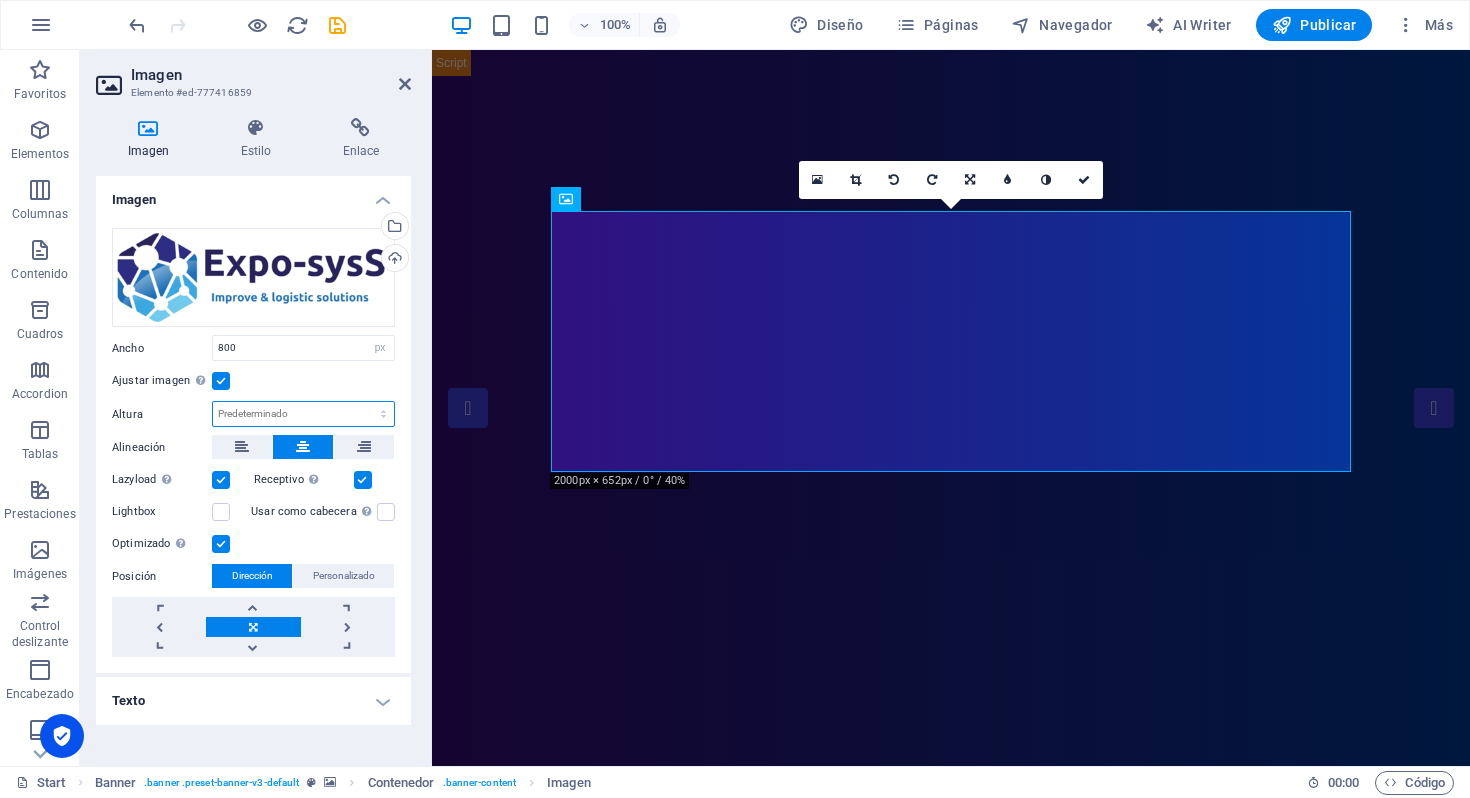 click on "Predeterminado automático px" at bounding box center [303, 414] 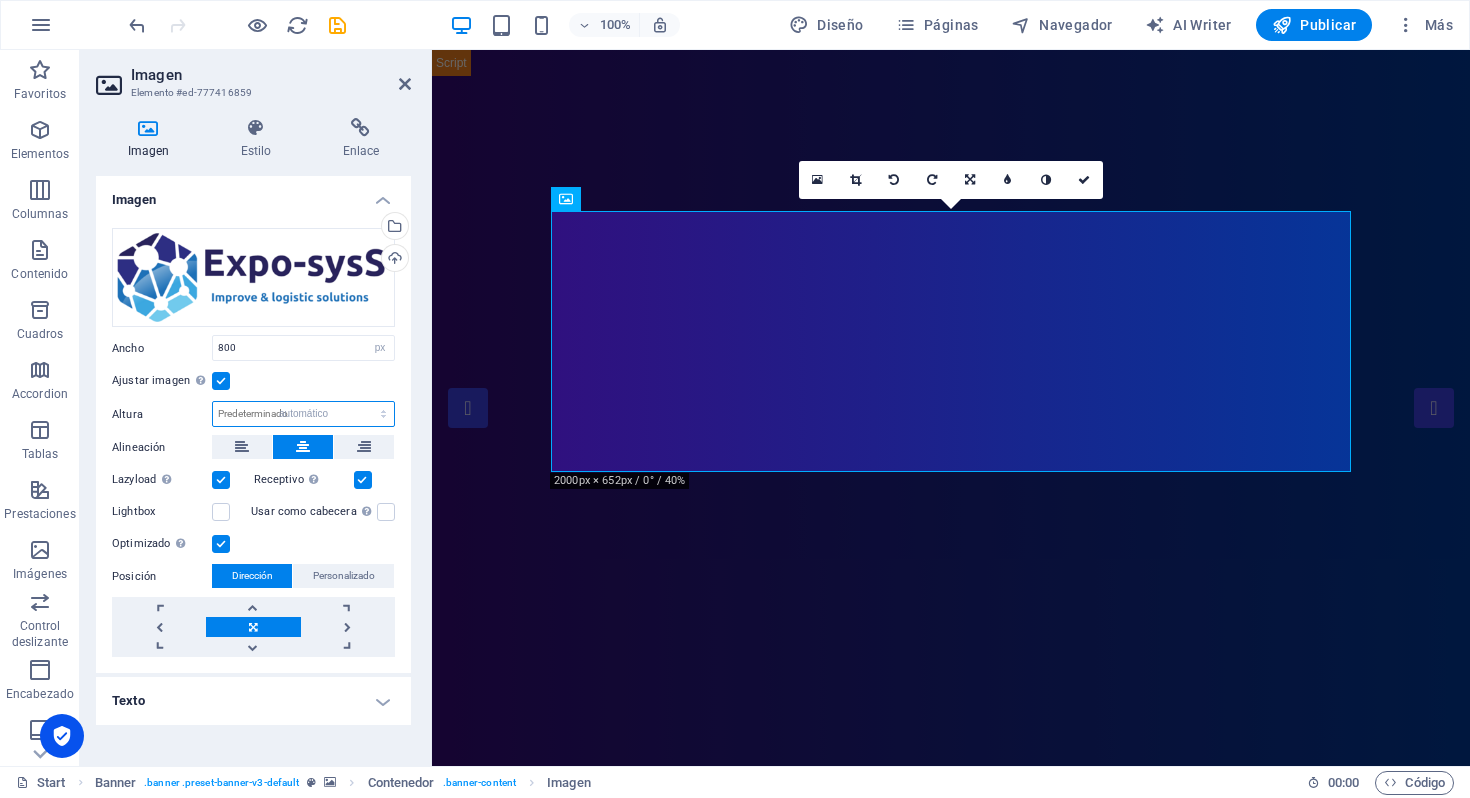 select on "DISABLED_OPTION_VALUE" 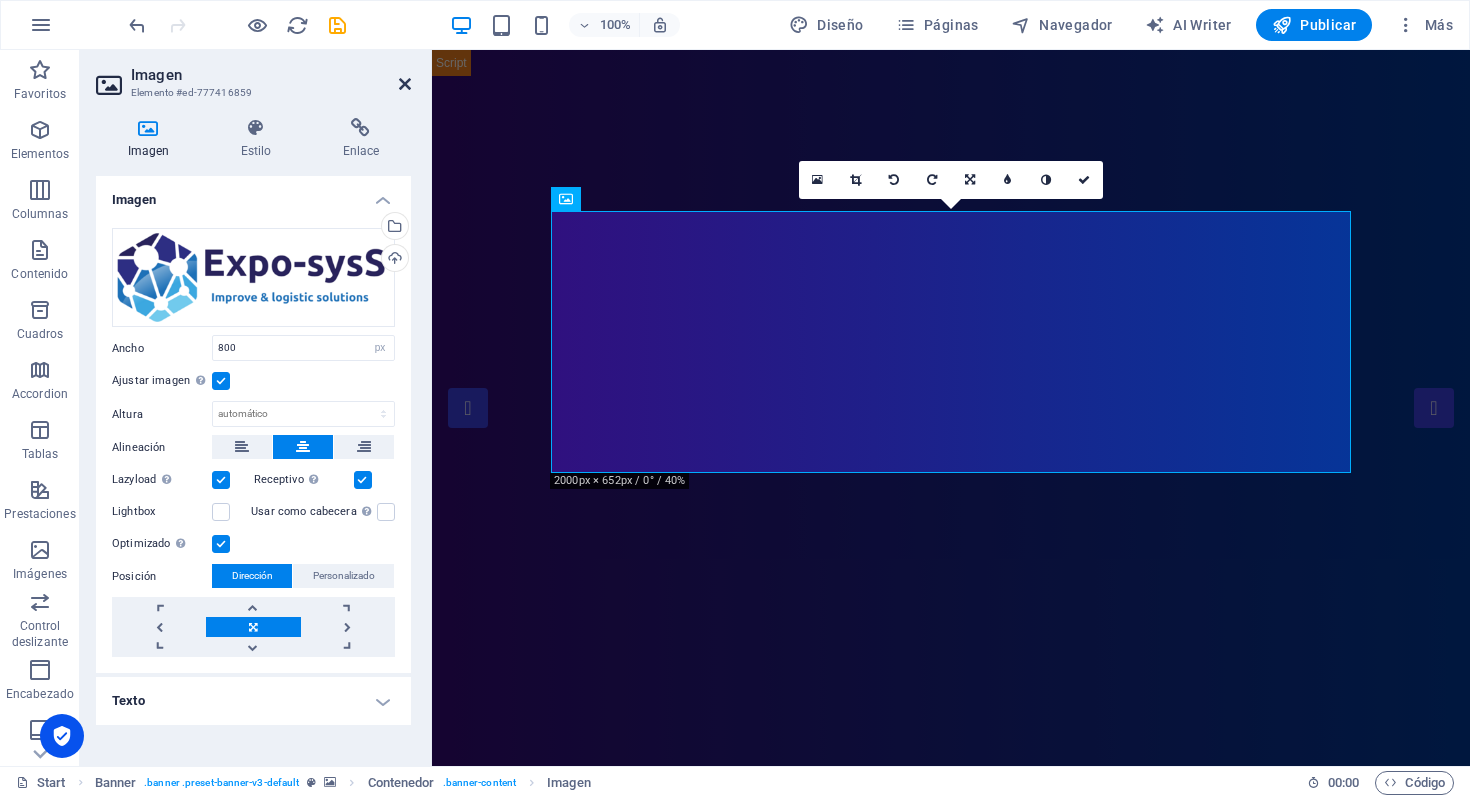 click at bounding box center (405, 84) 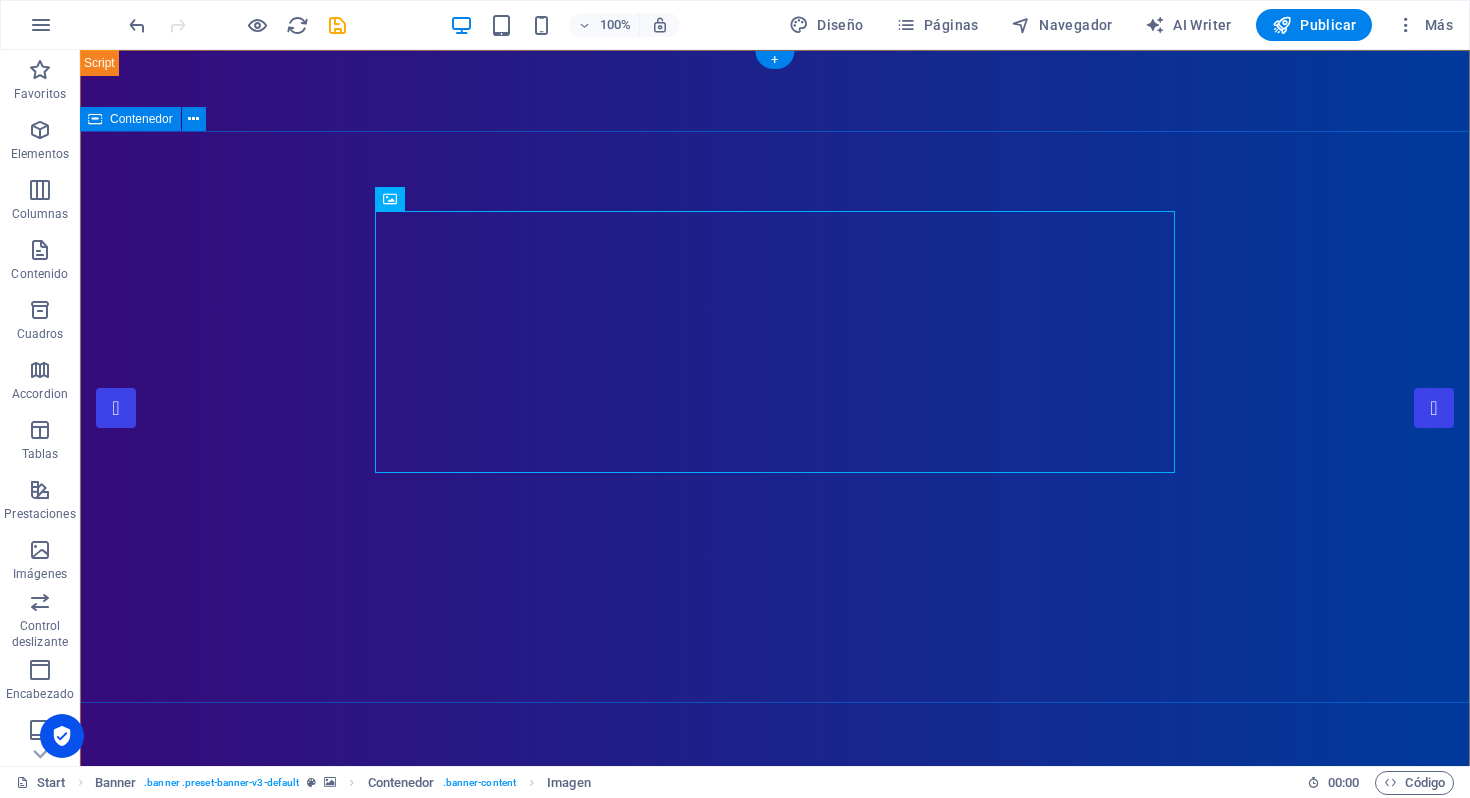 click on "Transformamos tu idea en innovación digital" at bounding box center [775, 1357] 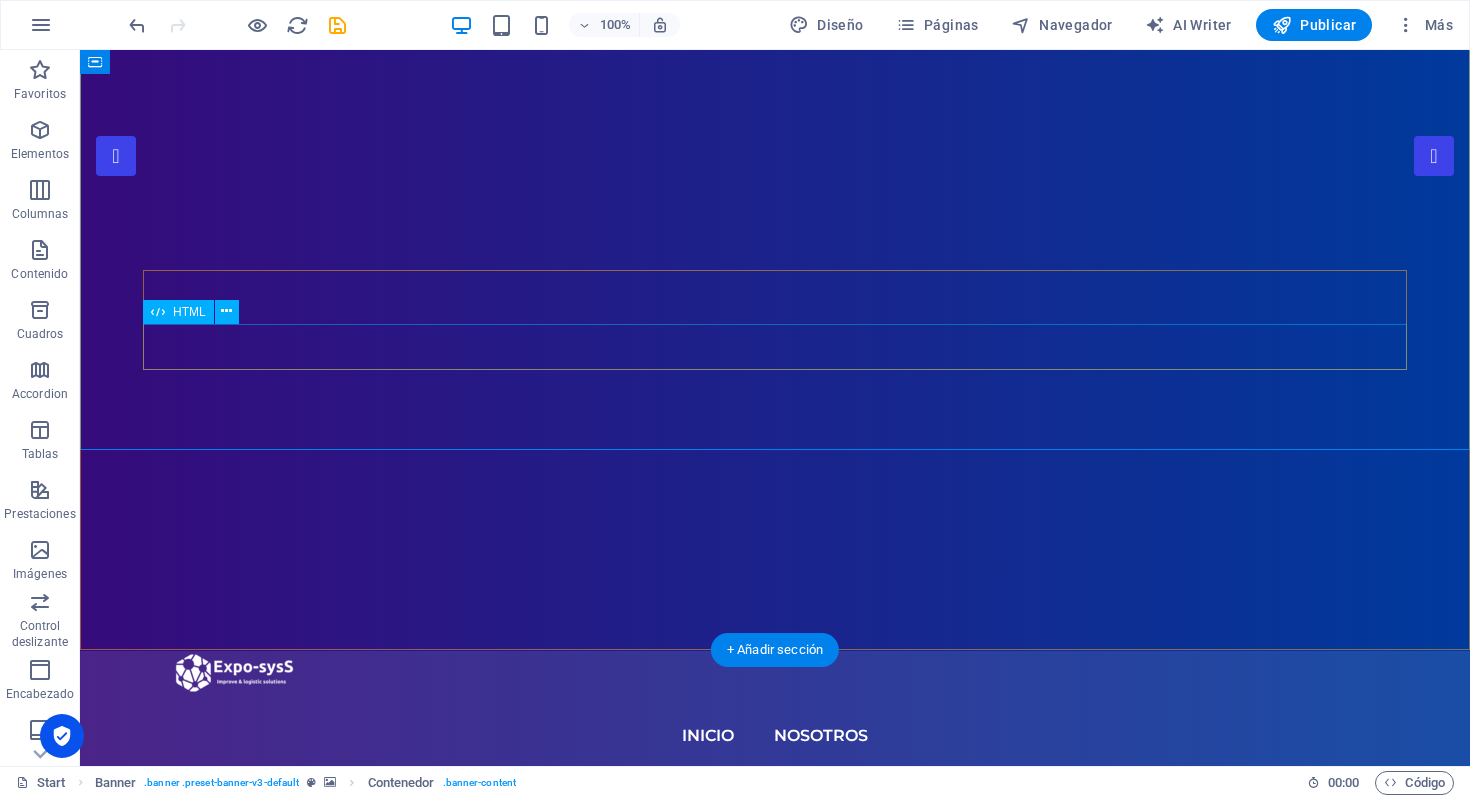 scroll, scrollTop: 253, scrollLeft: 0, axis: vertical 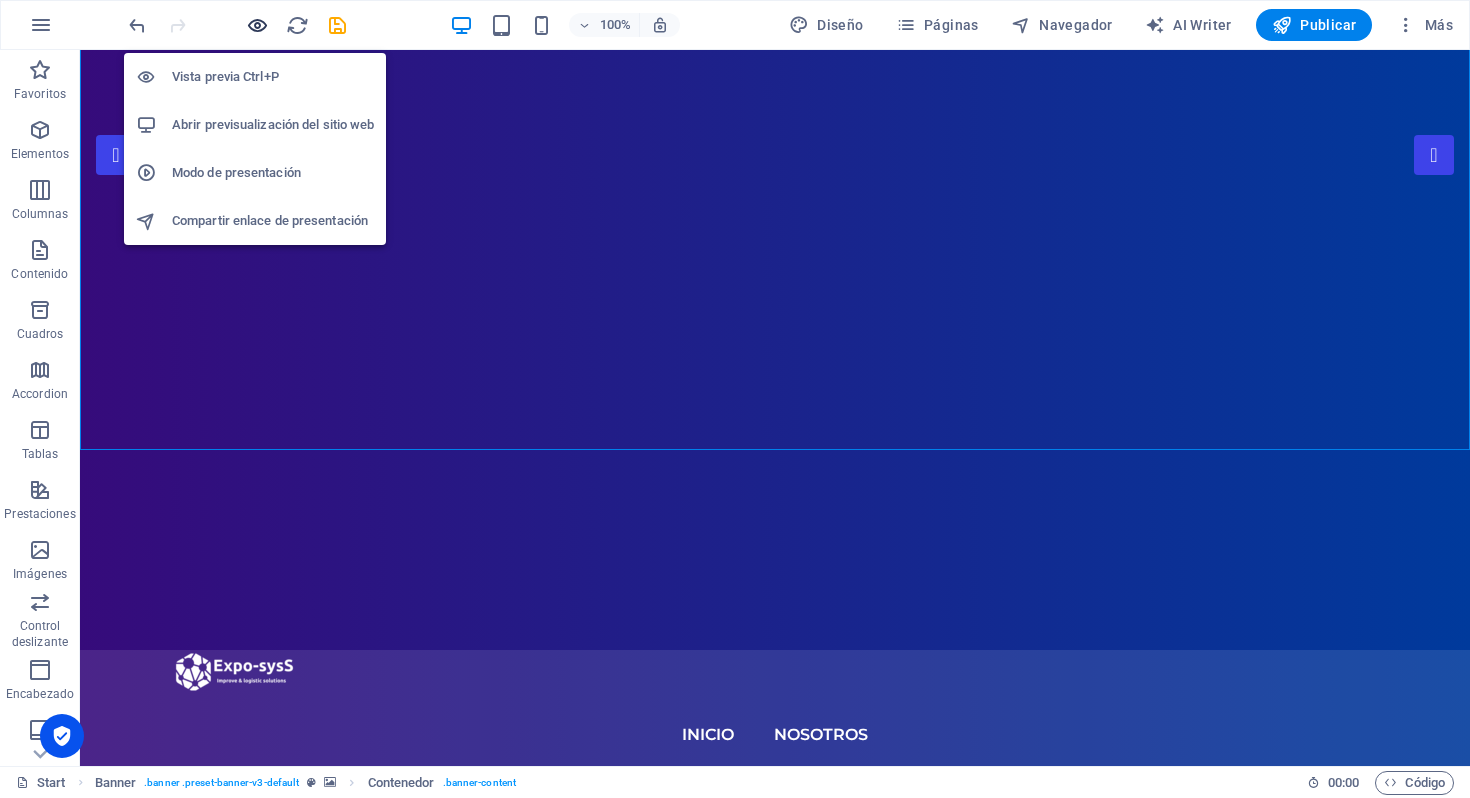 click at bounding box center (257, 25) 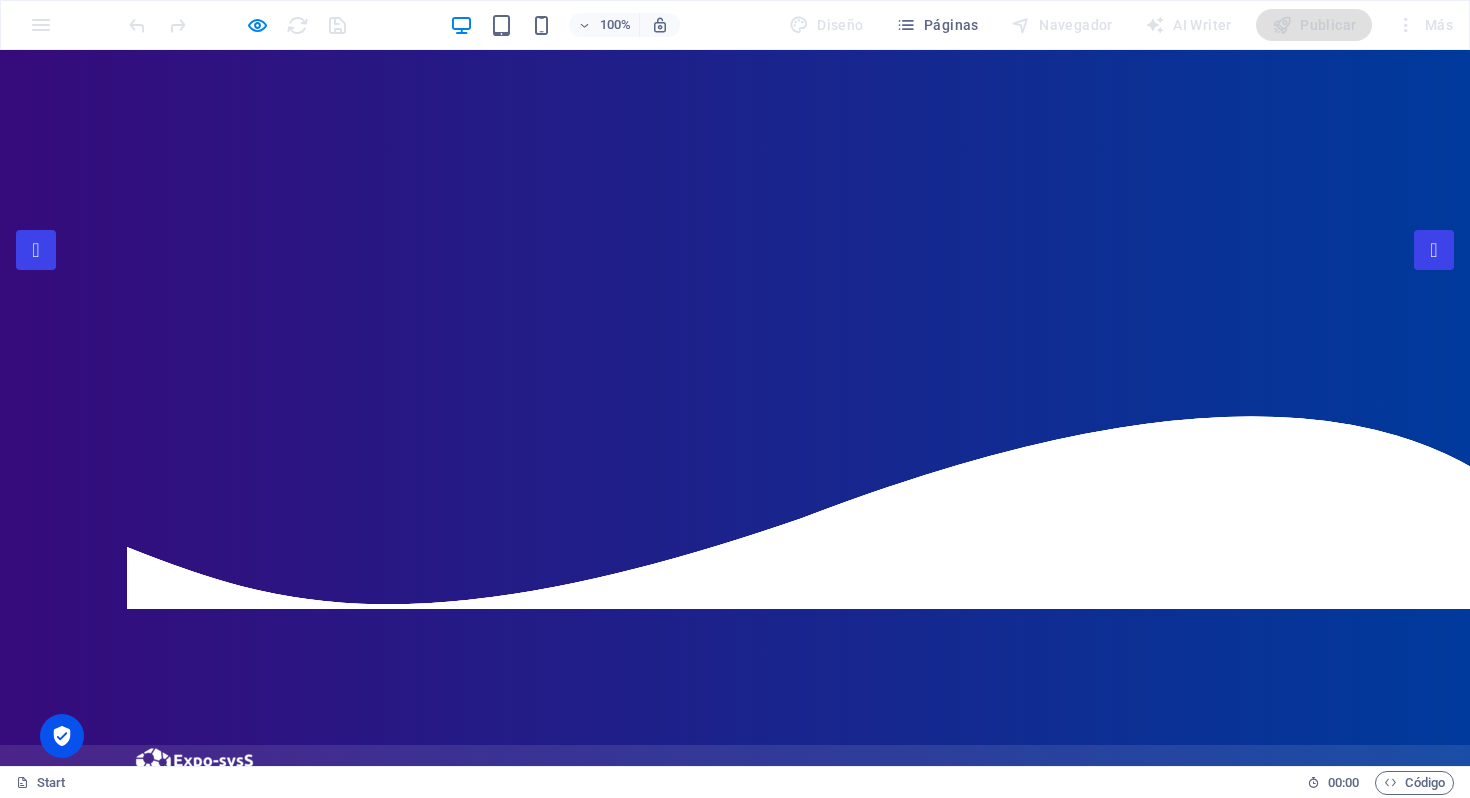 scroll, scrollTop: 0, scrollLeft: 0, axis: both 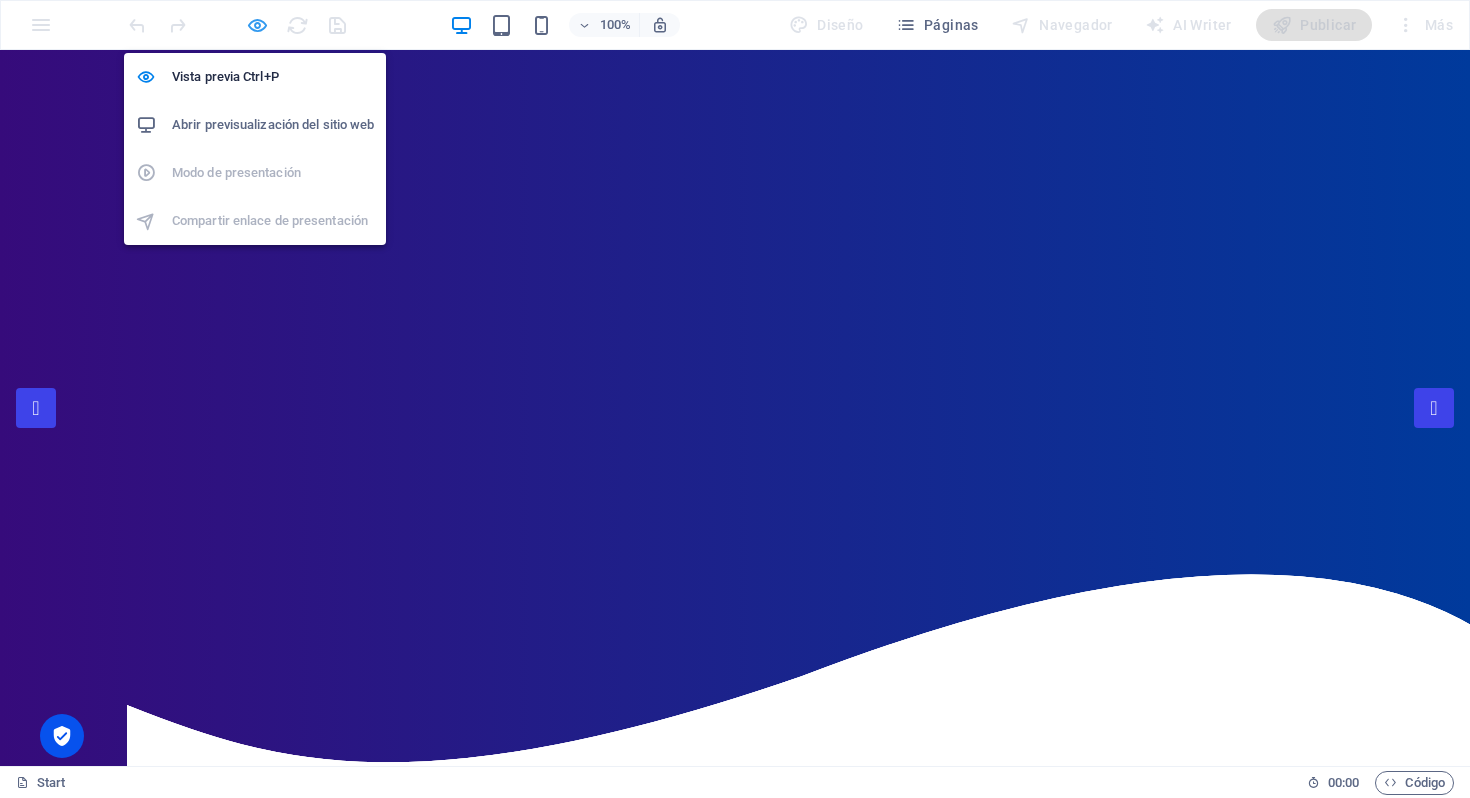 click at bounding box center [257, 25] 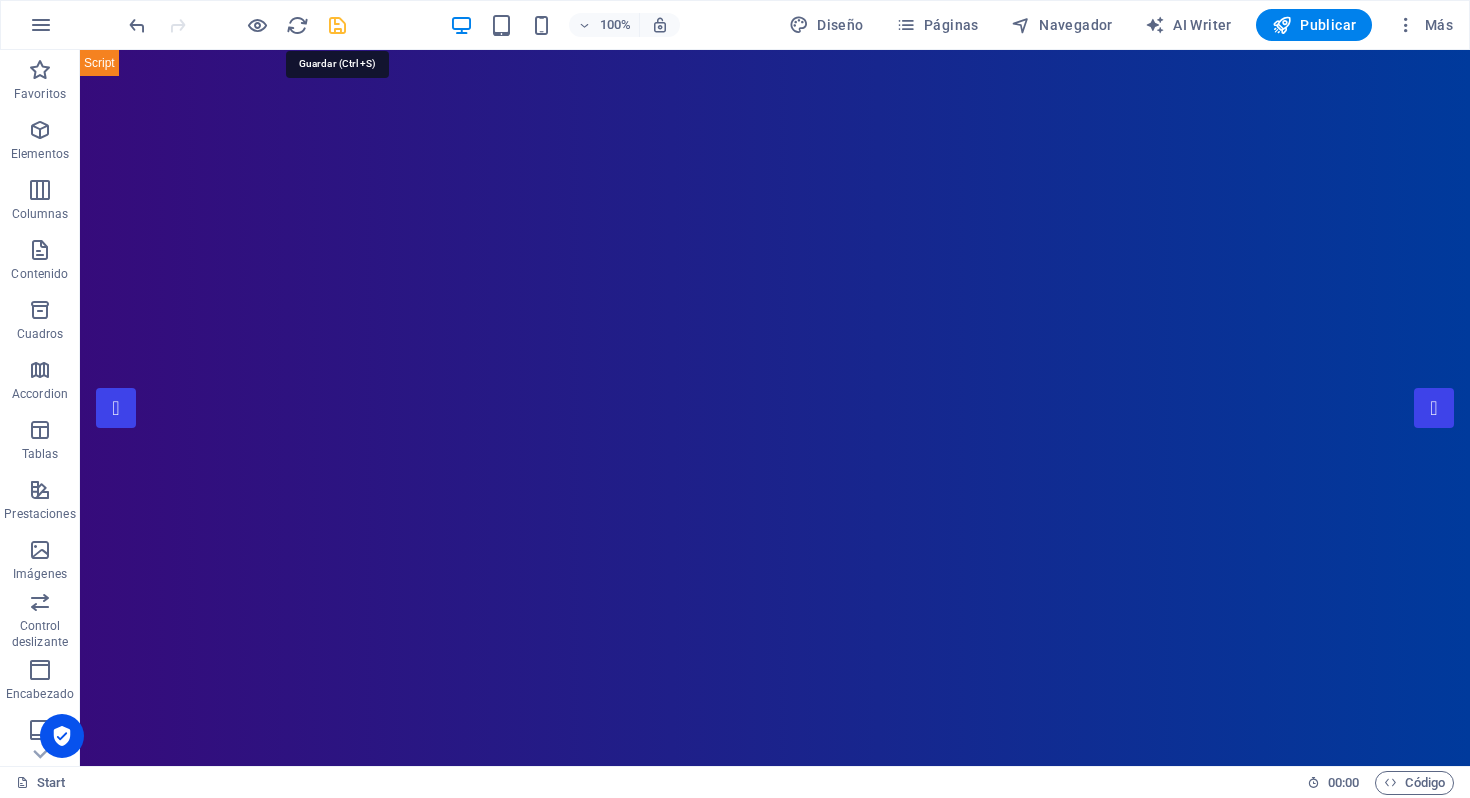 click at bounding box center (337, 25) 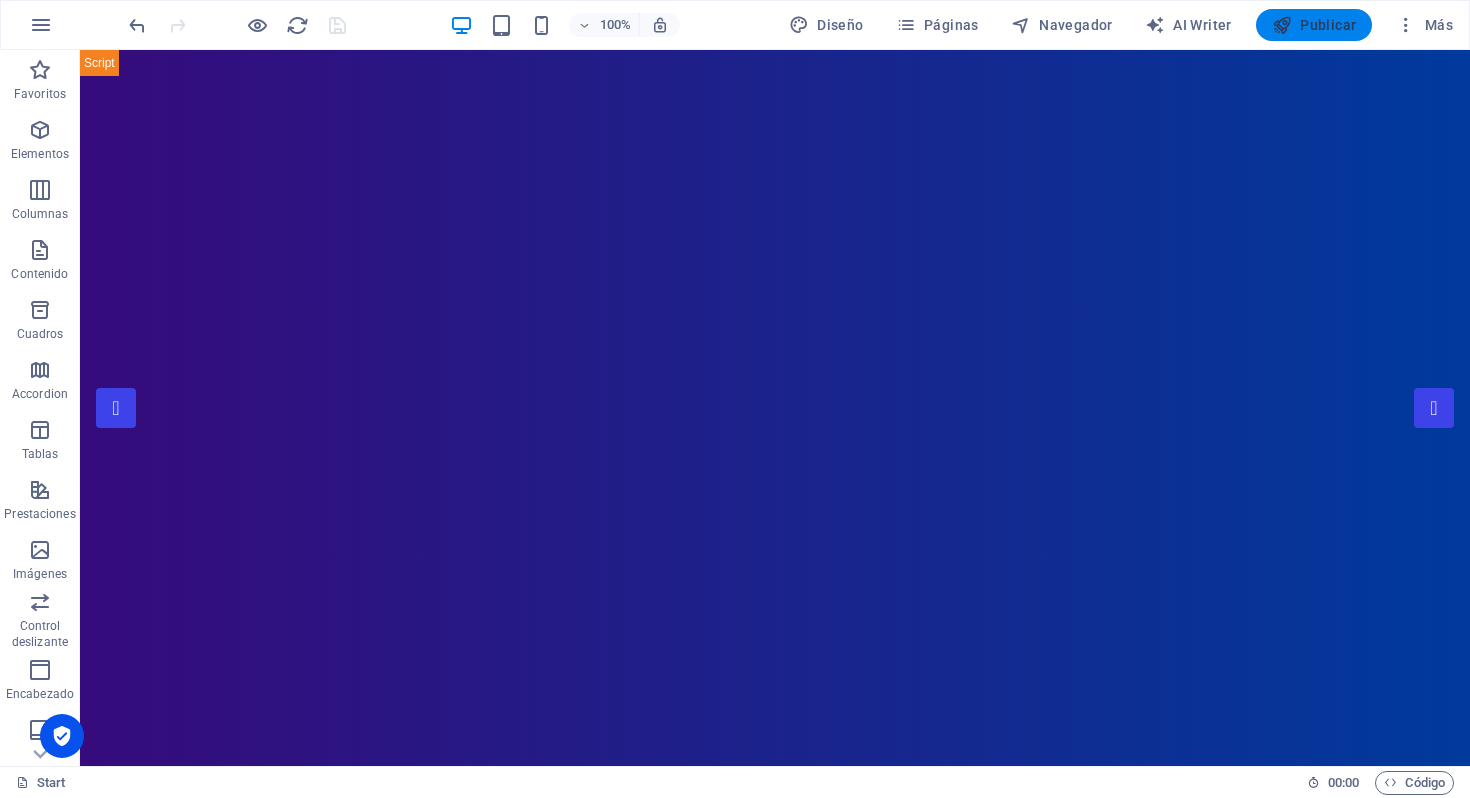 click on "Publicar" at bounding box center (1314, 25) 